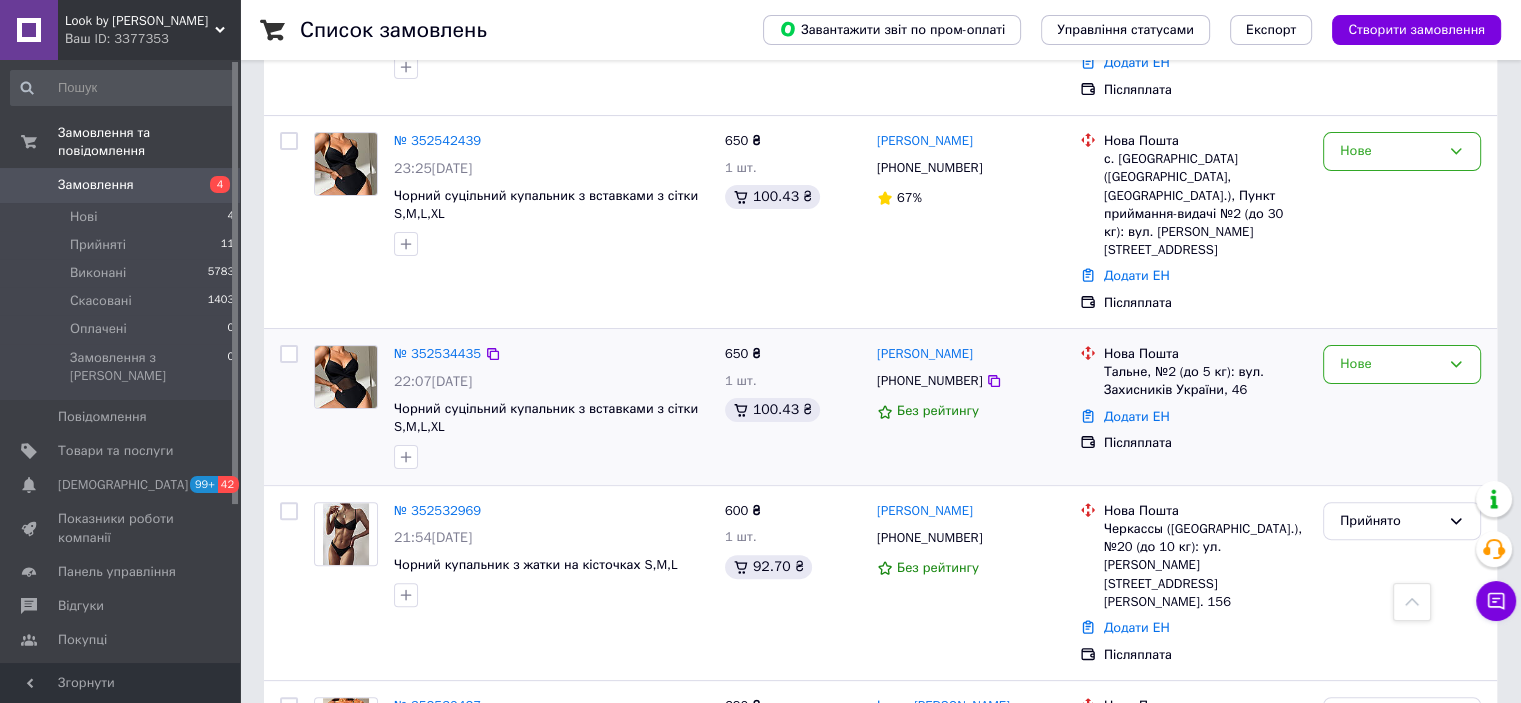 scroll, scrollTop: 500, scrollLeft: 0, axis: vertical 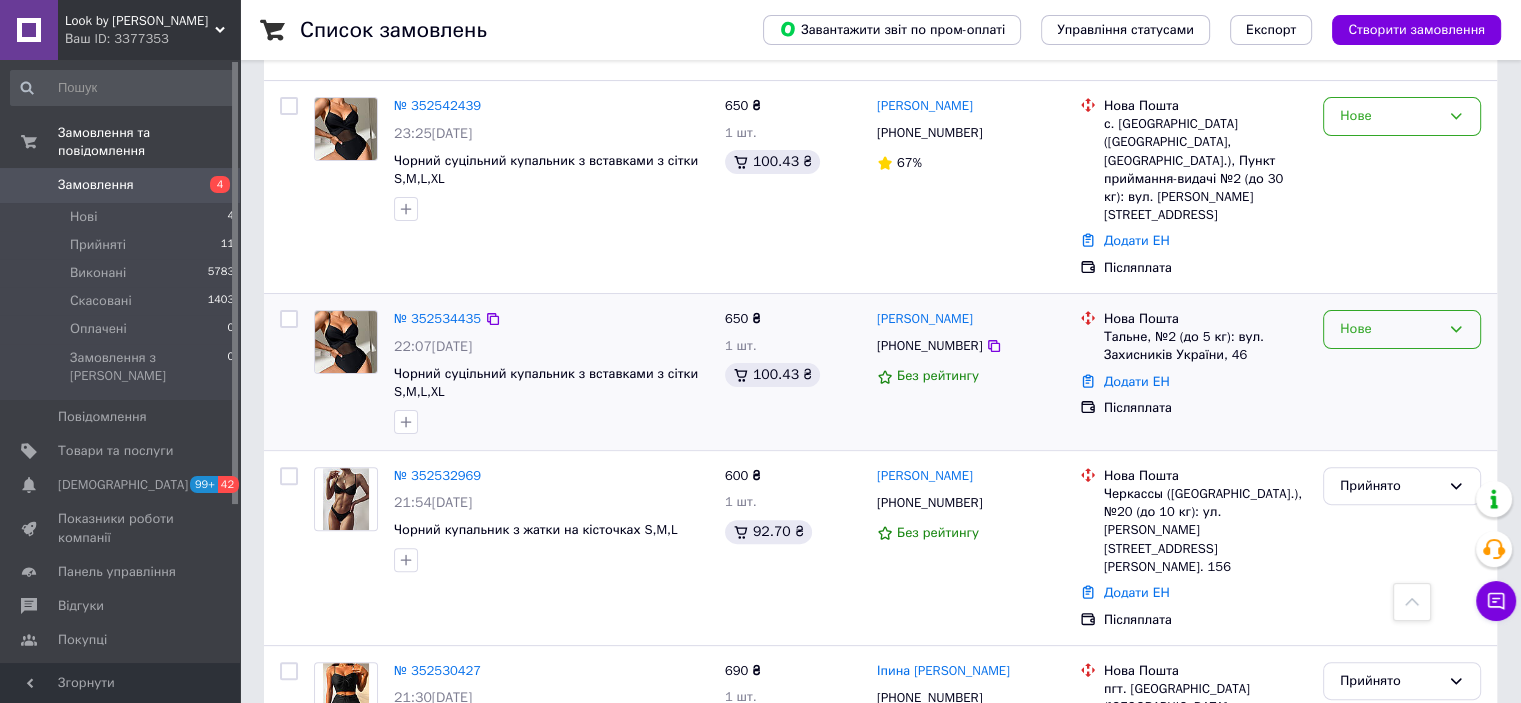 click on "Нове" at bounding box center [1402, 329] 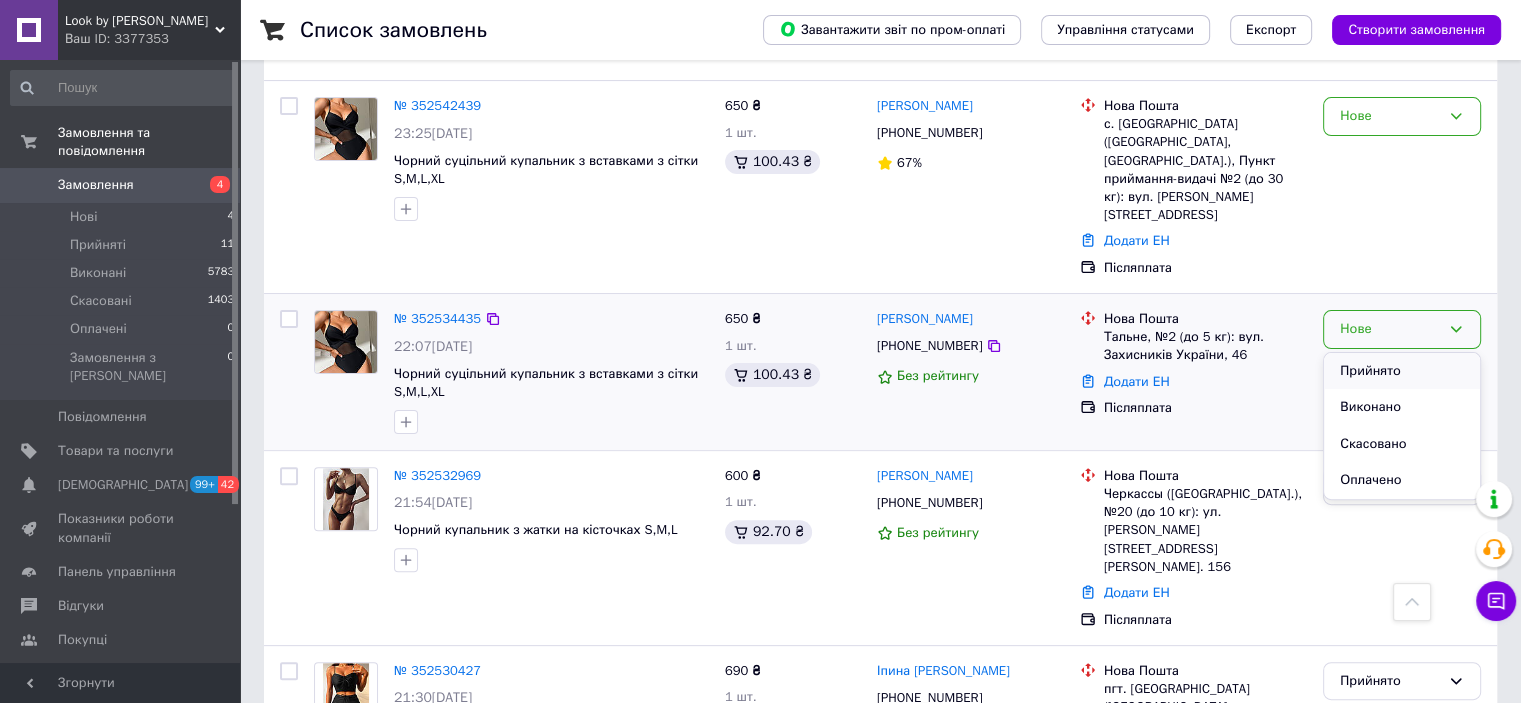 click on "Прийнято" at bounding box center [1402, 371] 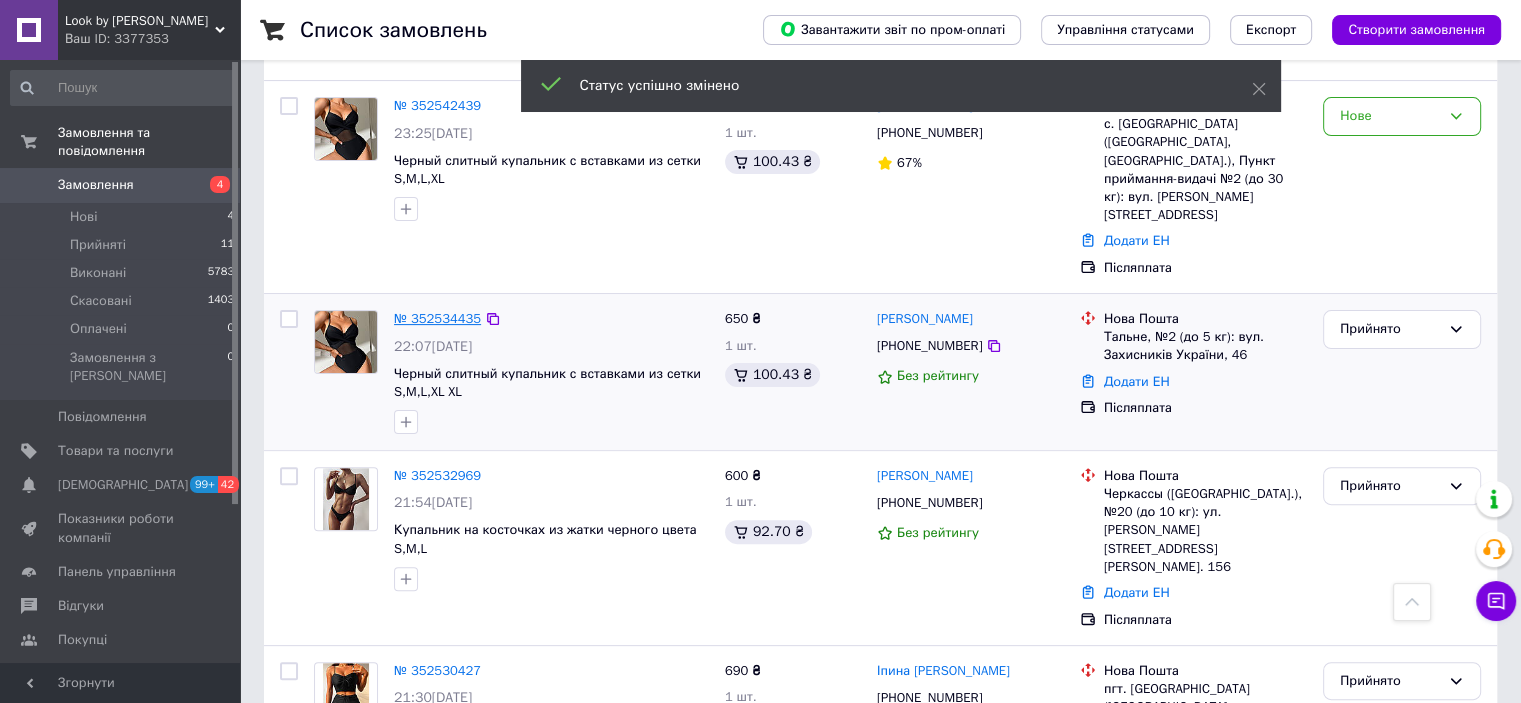 click on "№ 352534435" at bounding box center (437, 318) 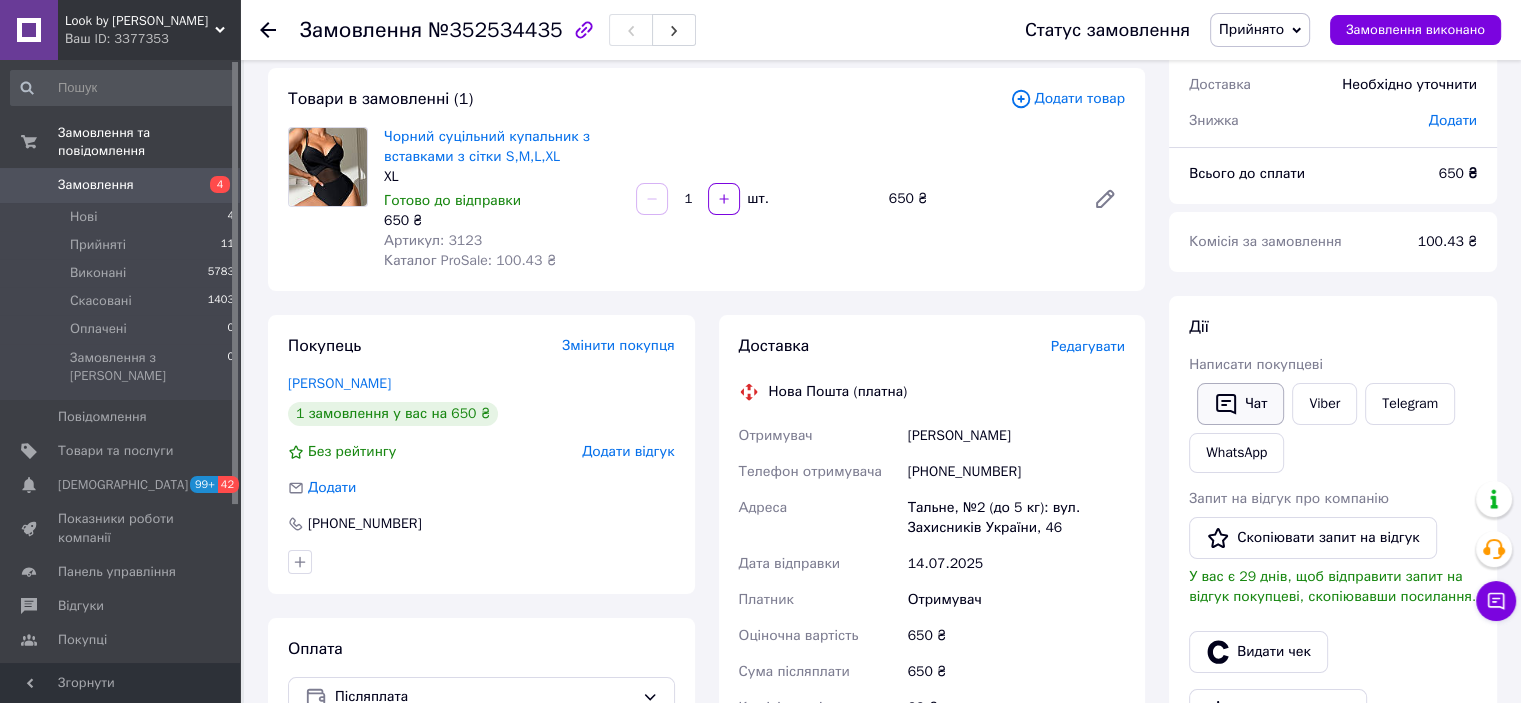 scroll, scrollTop: 200, scrollLeft: 0, axis: vertical 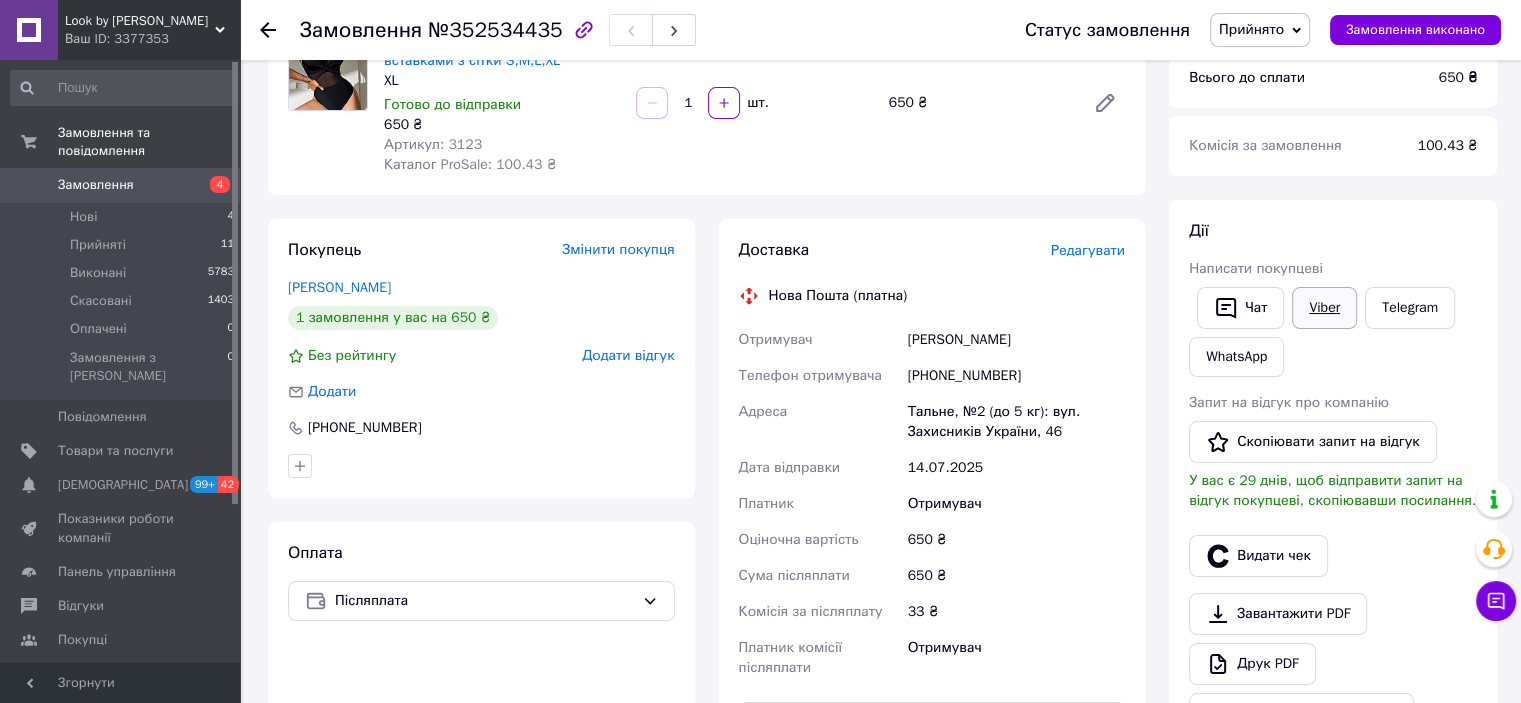 click on "Viber" at bounding box center [1324, 308] 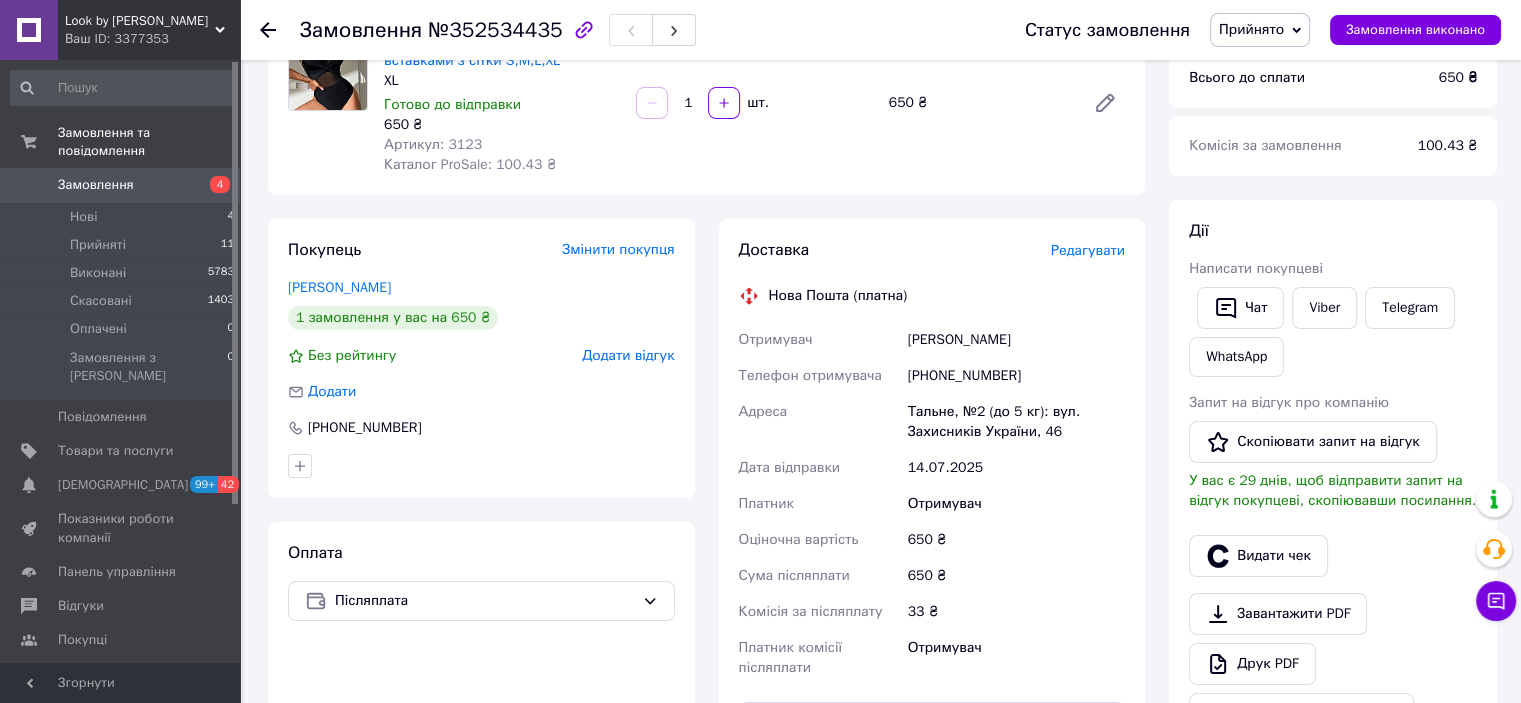 click on "Замовлення 4" at bounding box center (123, 185) 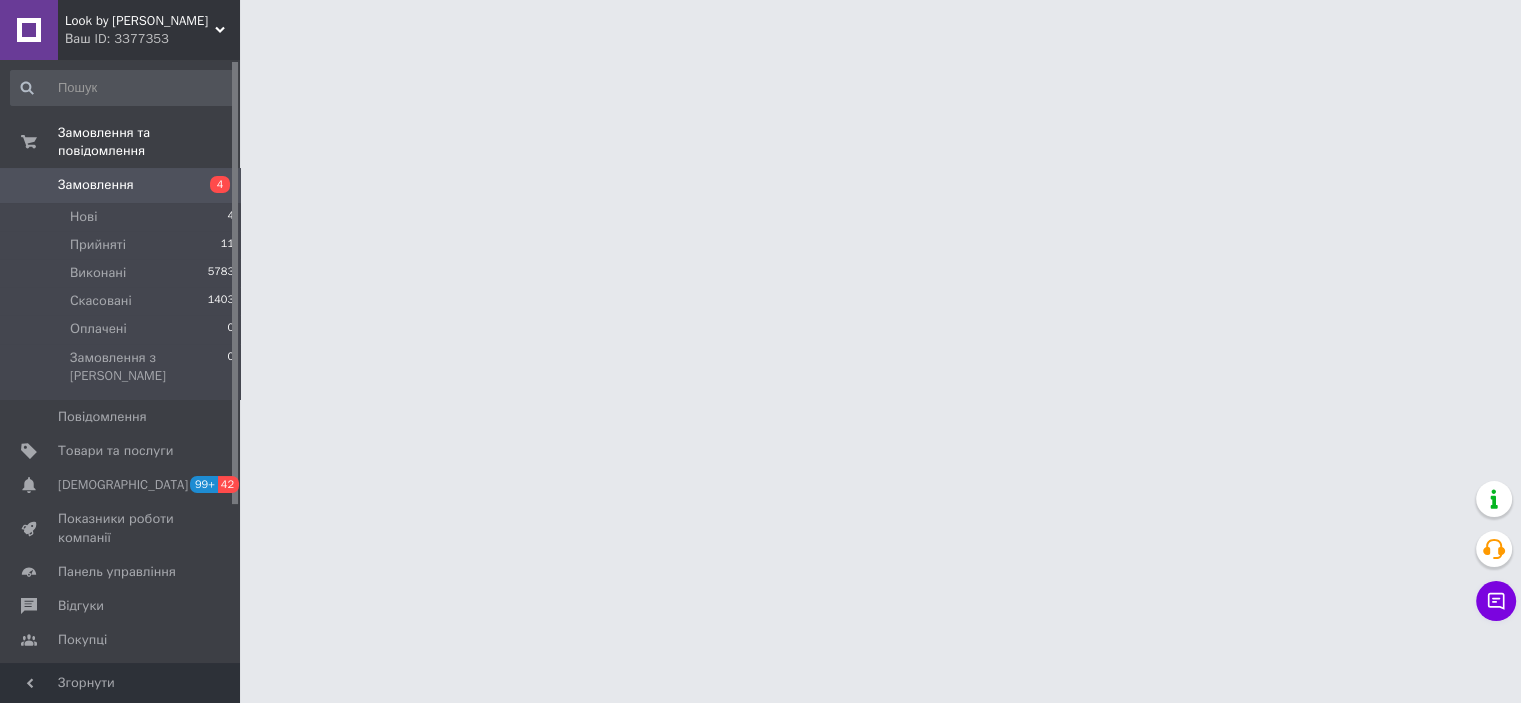 scroll, scrollTop: 0, scrollLeft: 0, axis: both 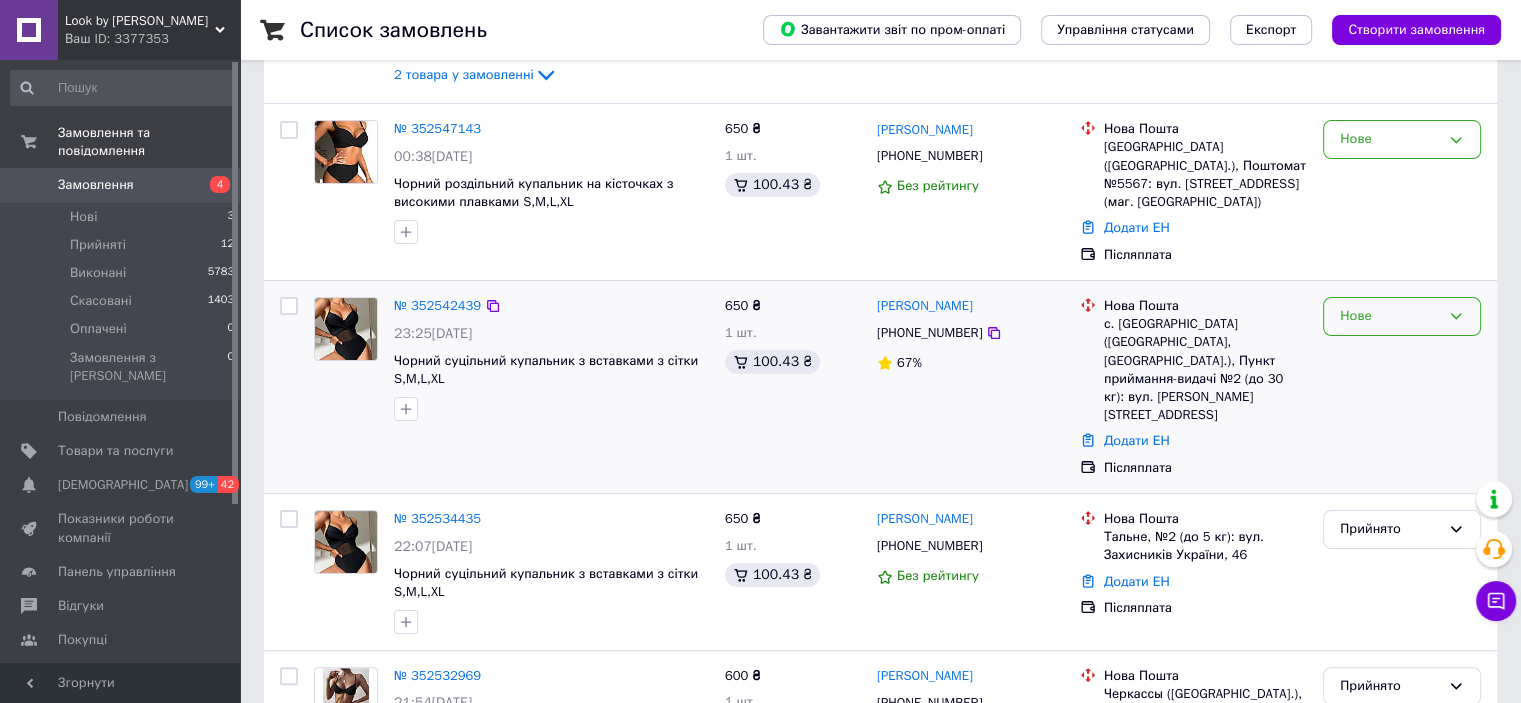 click on "Нове" at bounding box center (1390, 316) 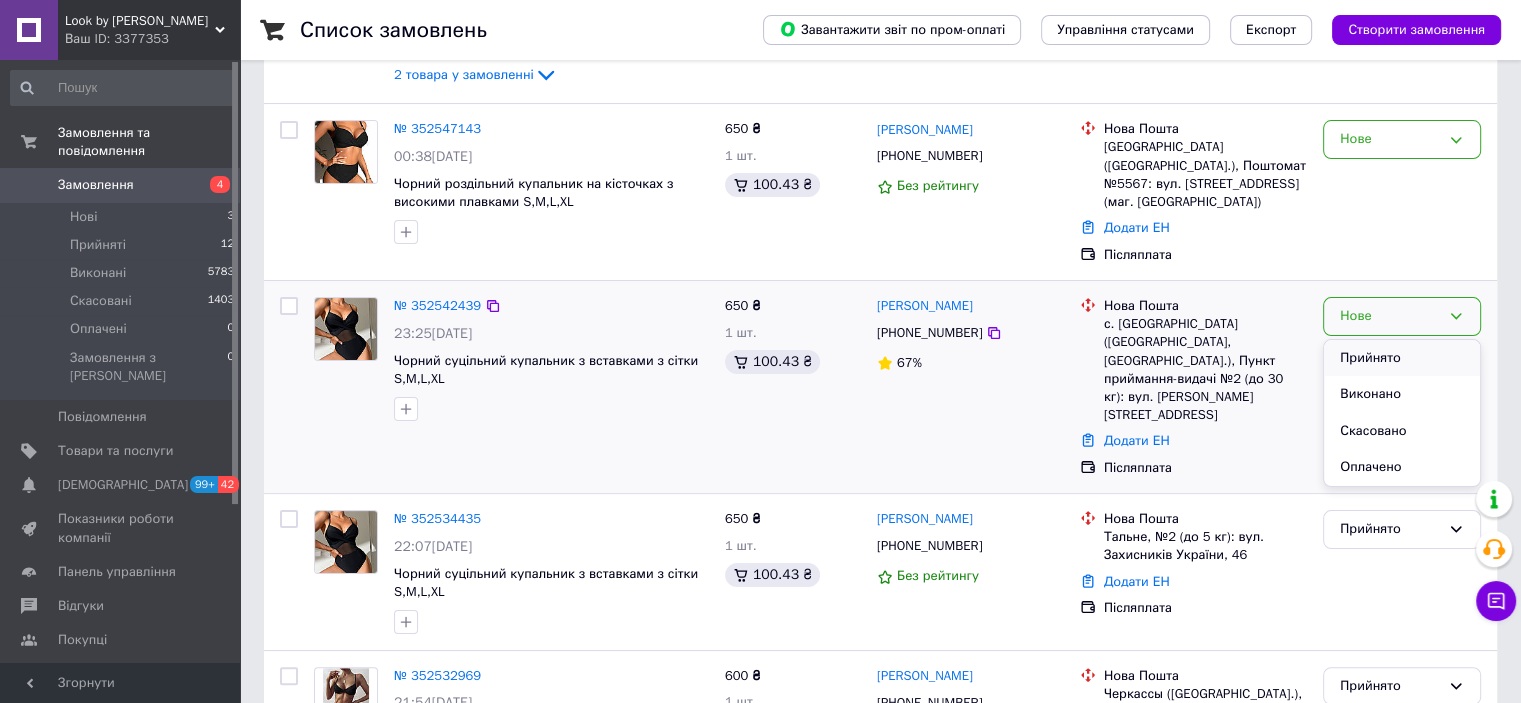 click on "Прийнято" at bounding box center (1402, 358) 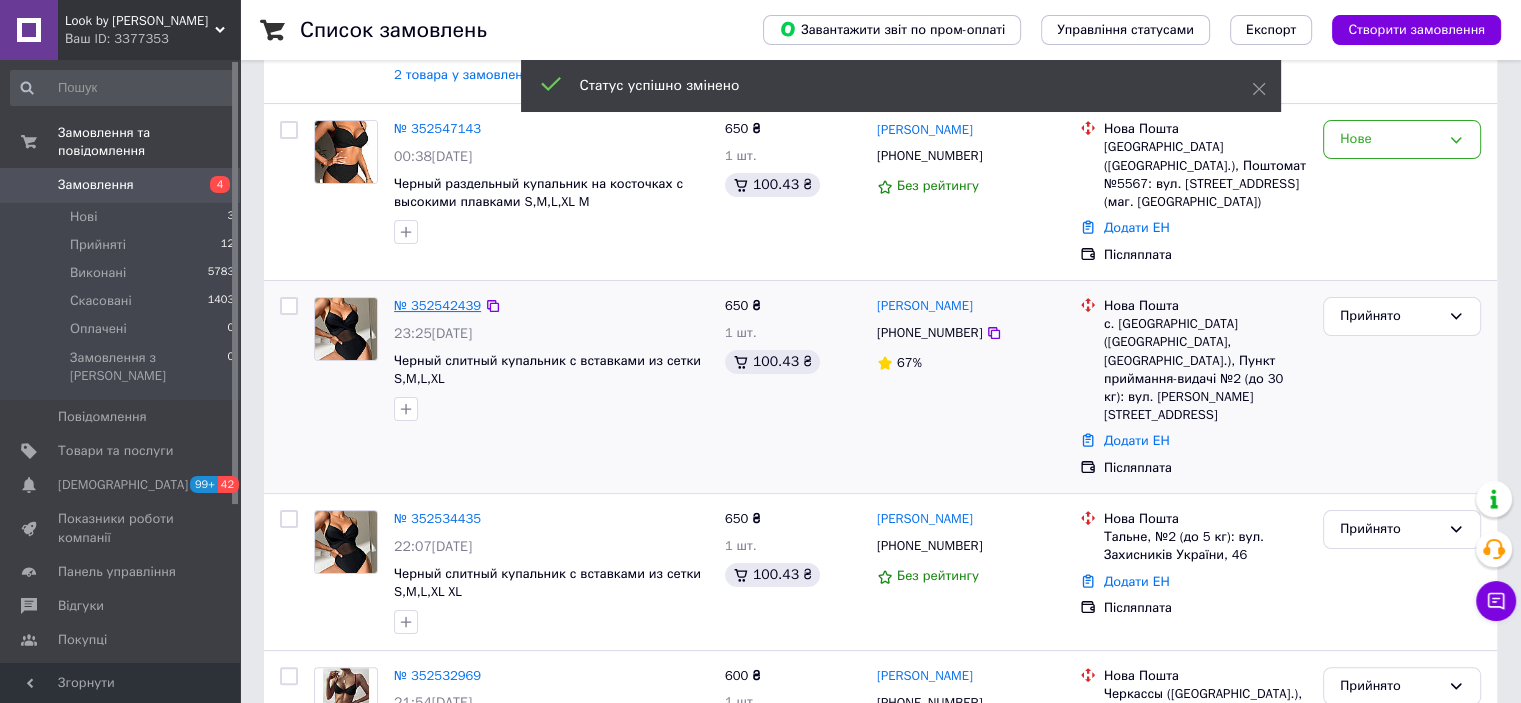 click on "№ 352542439" at bounding box center [437, 305] 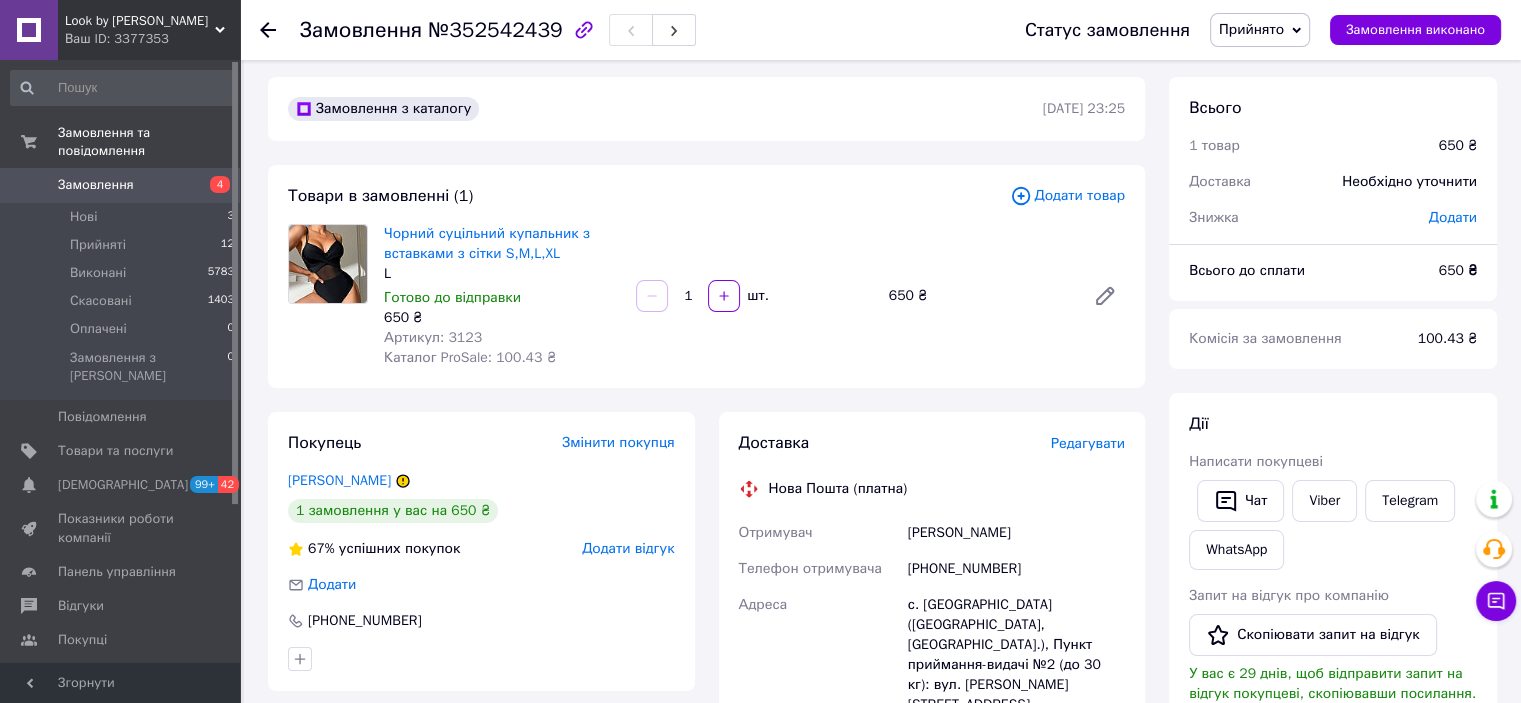 scroll, scrollTop: 0, scrollLeft: 0, axis: both 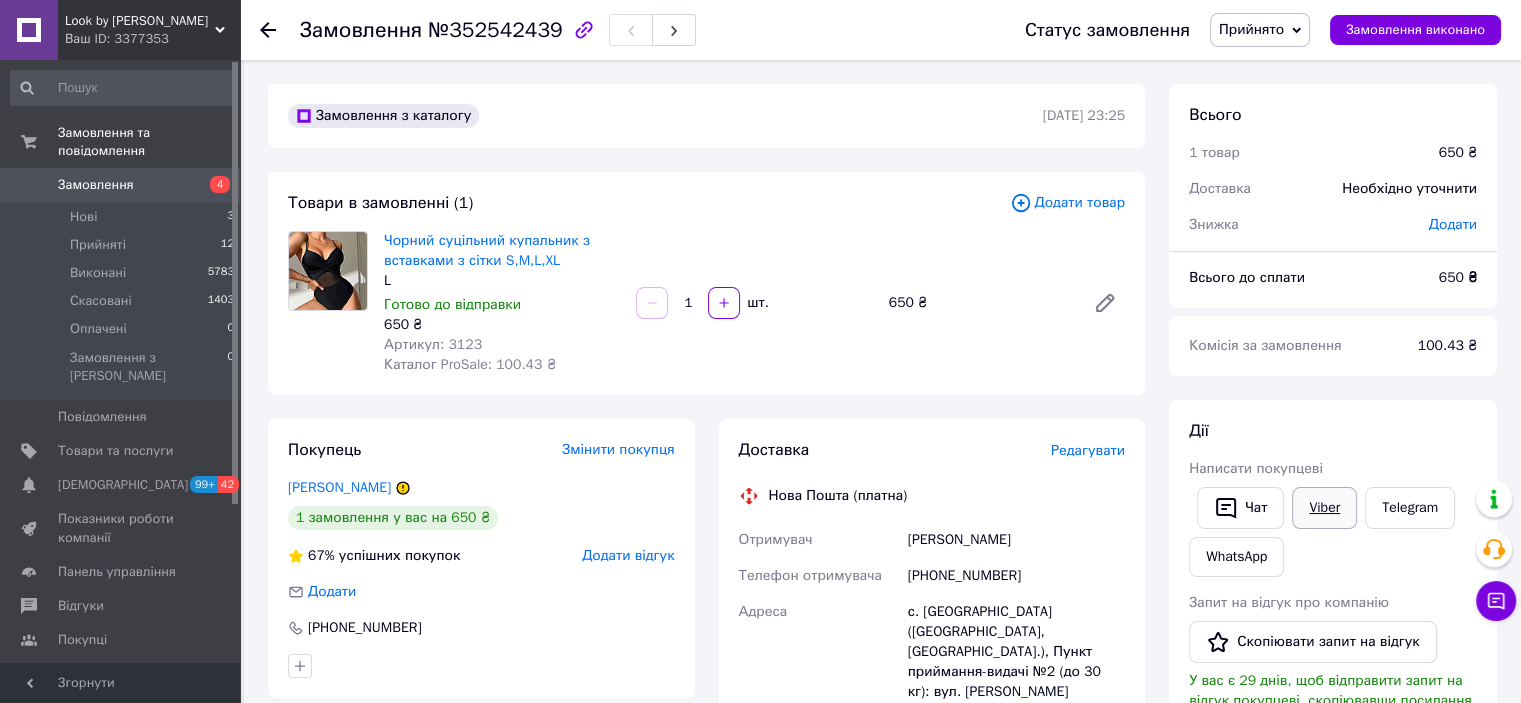 click on "Viber" at bounding box center (1324, 508) 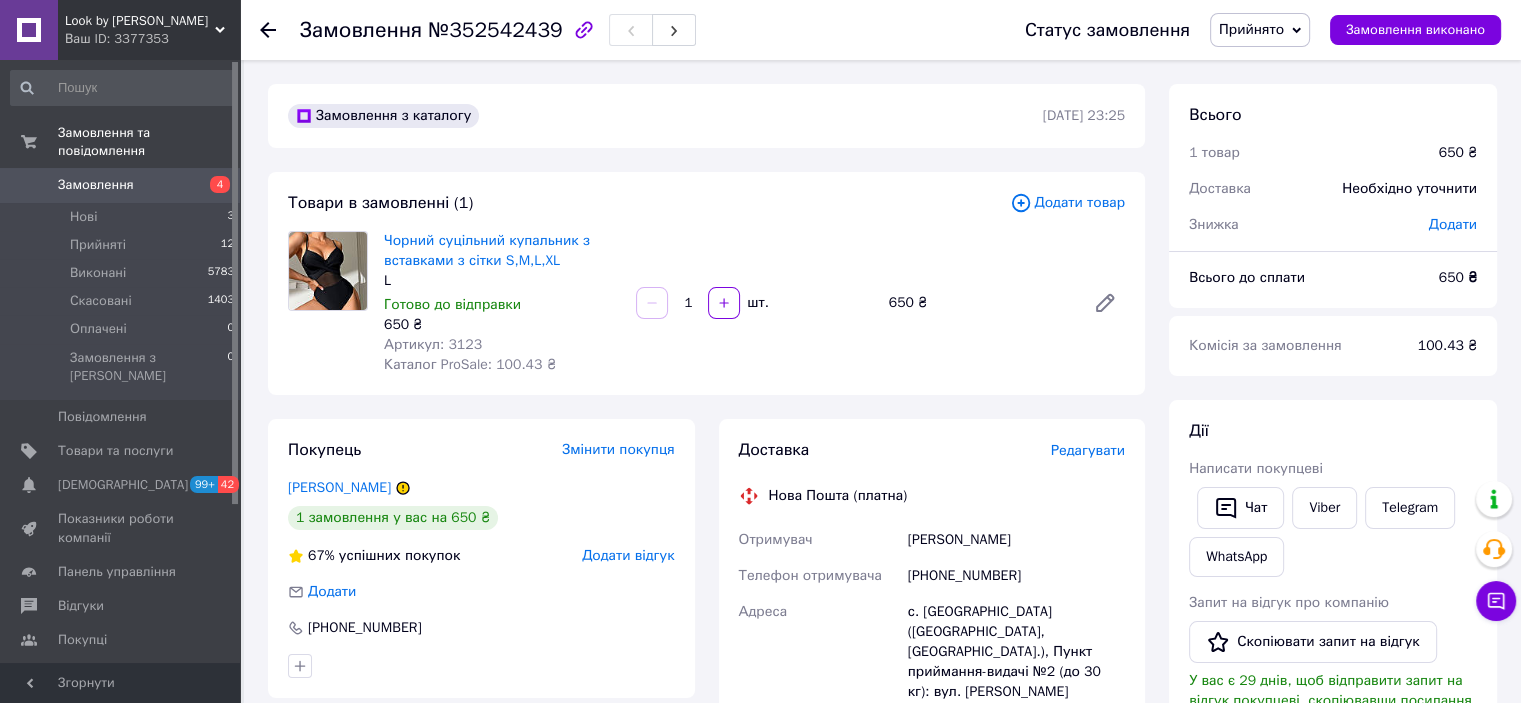 click on "Замовлення" at bounding box center (96, 185) 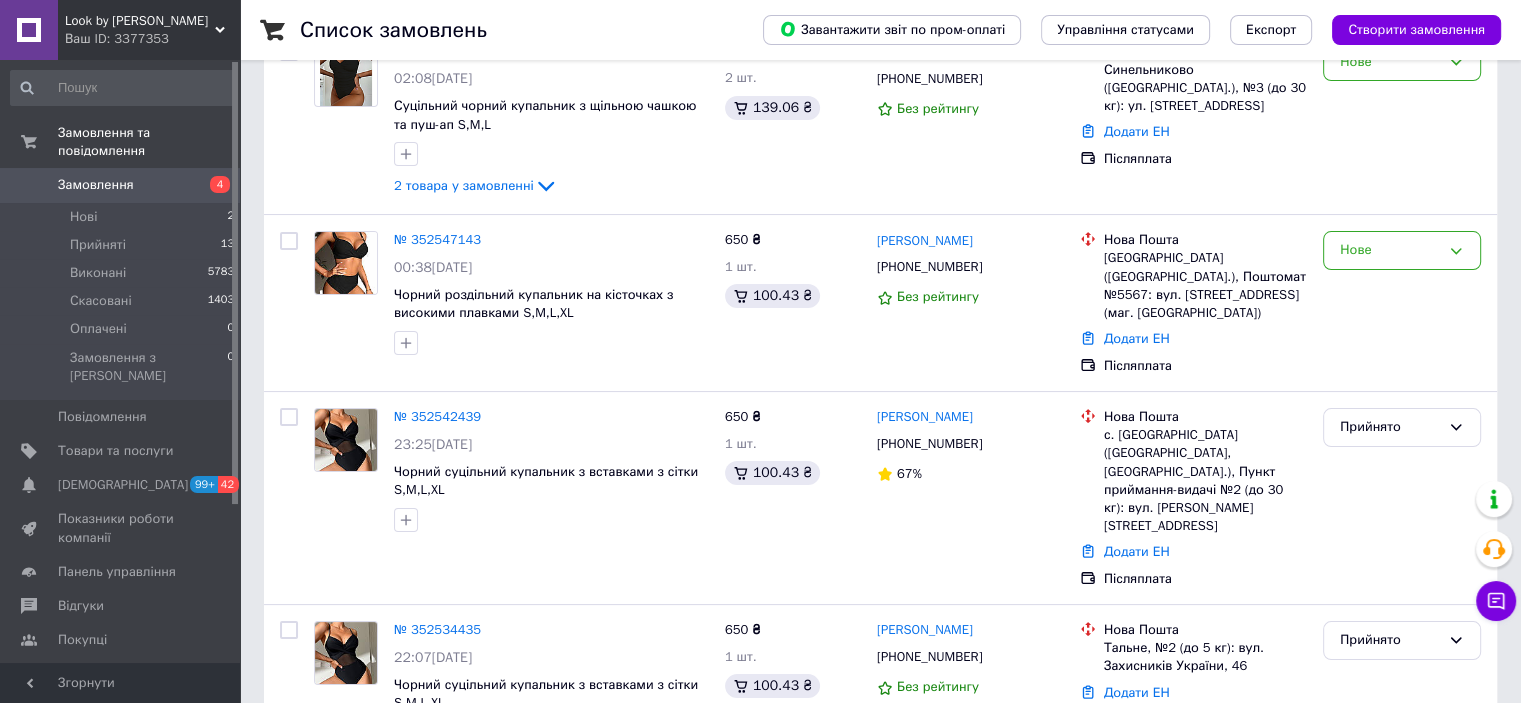 scroll, scrollTop: 200, scrollLeft: 0, axis: vertical 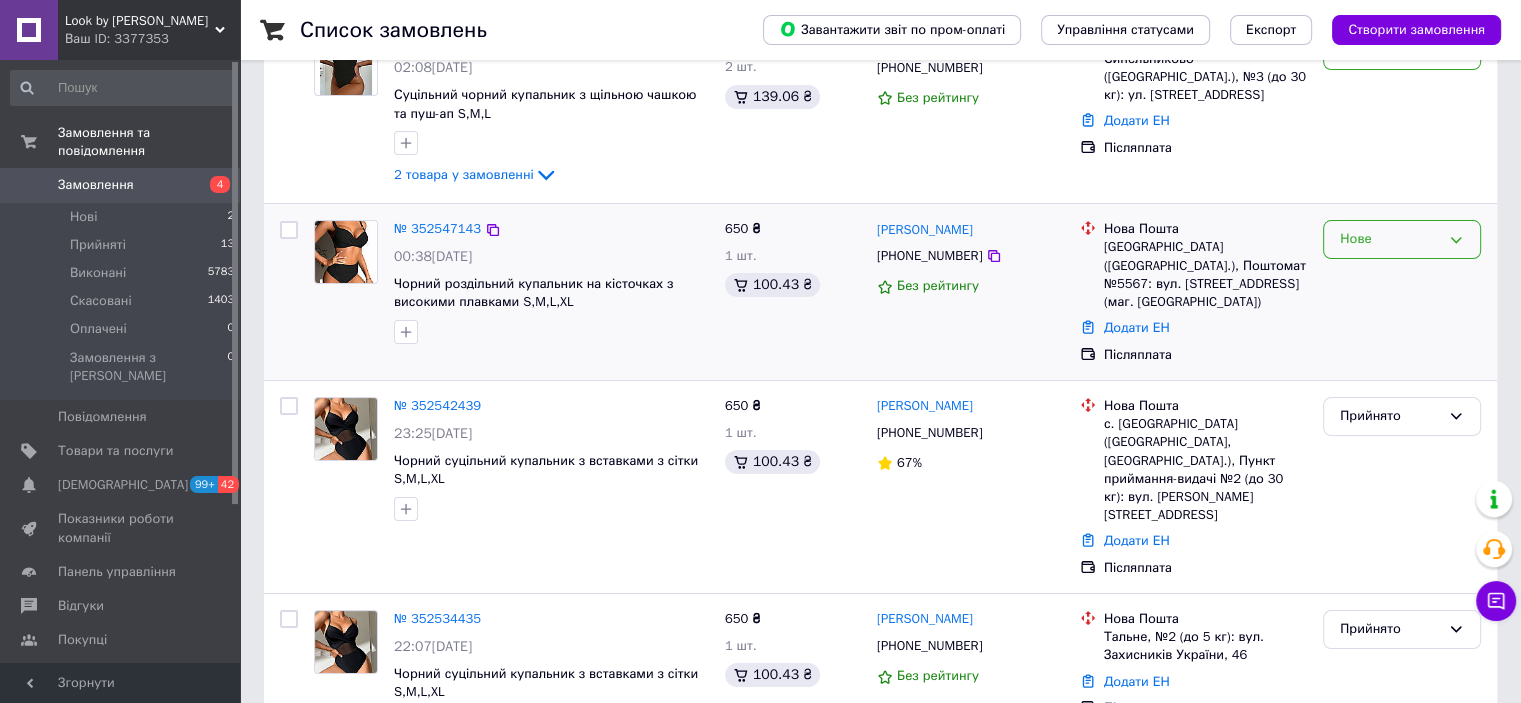 click on "Нове" at bounding box center [1402, 239] 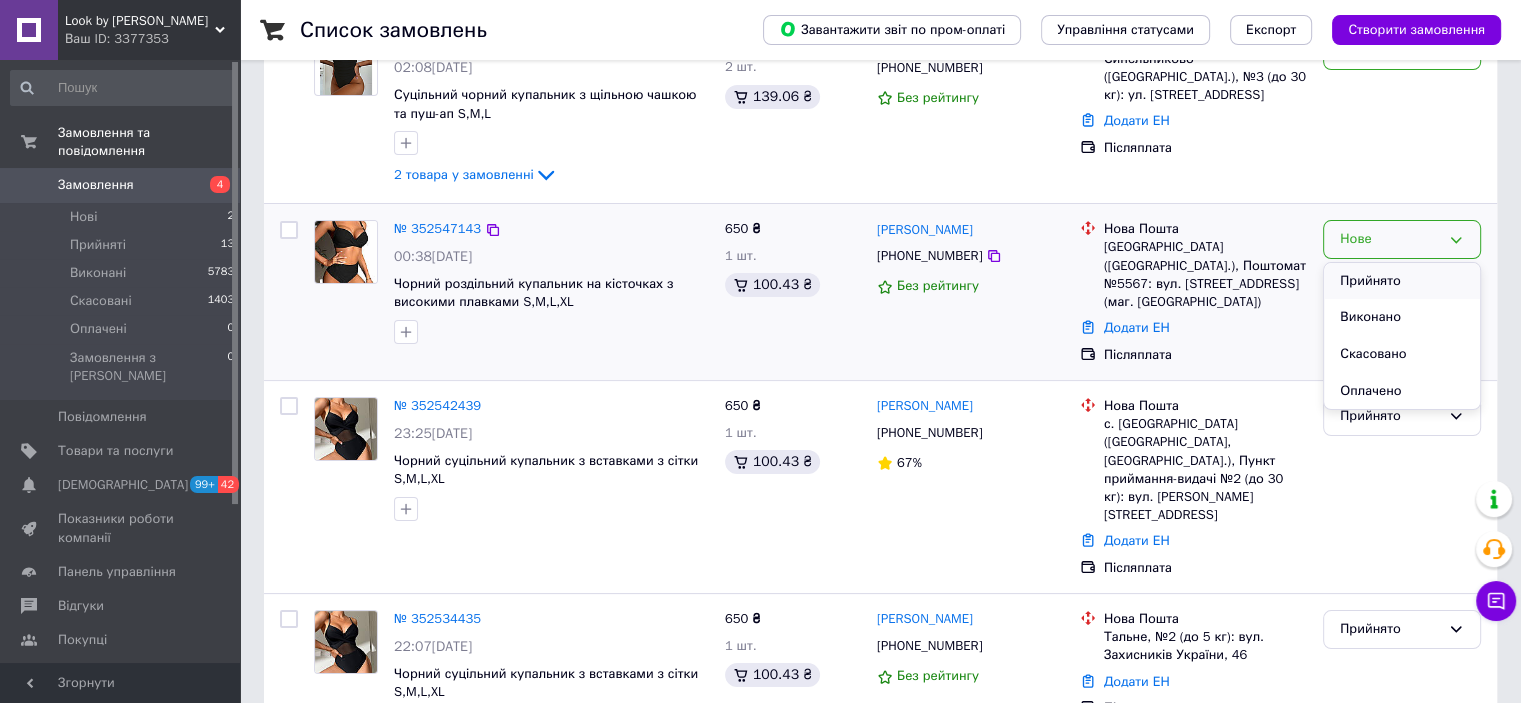 click on "Прийнято" at bounding box center (1402, 281) 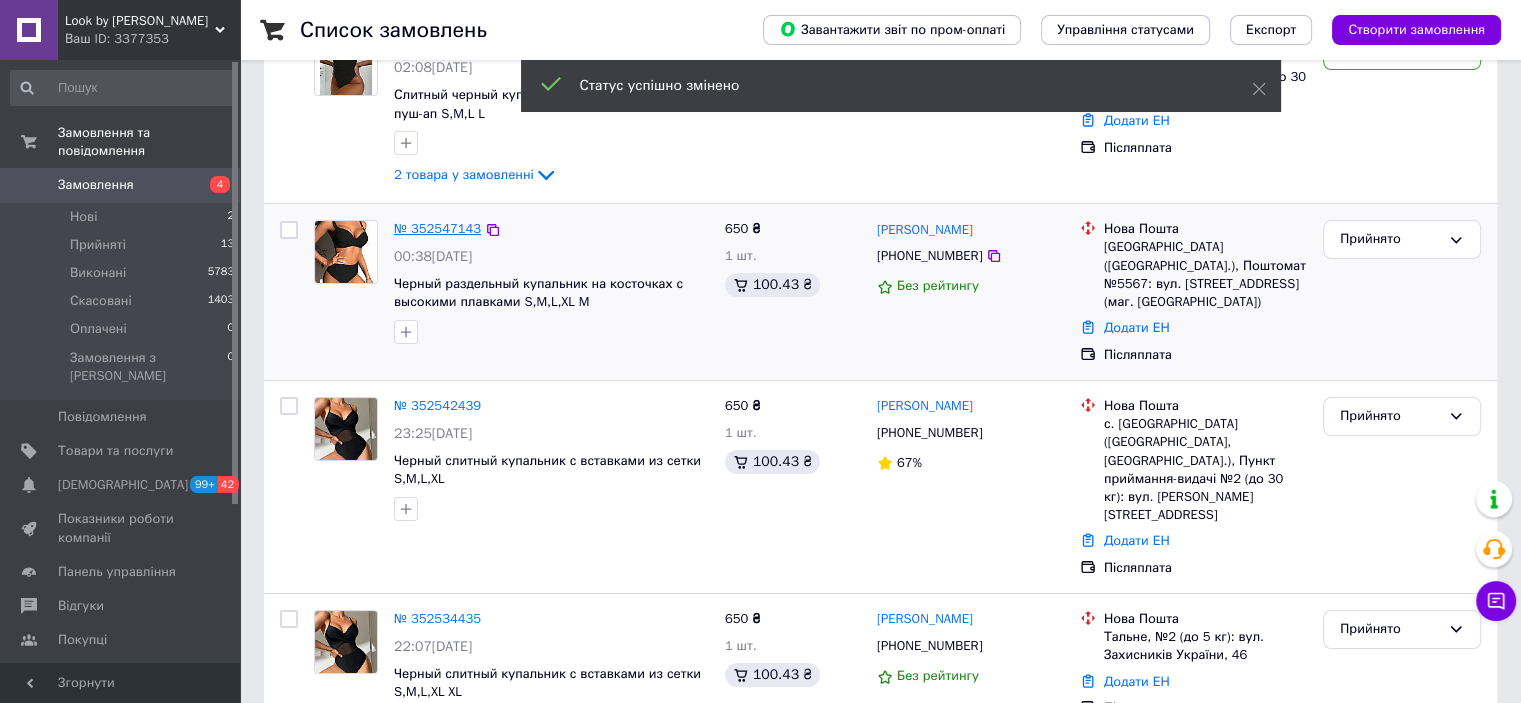 click on "№ 352547143" at bounding box center [437, 228] 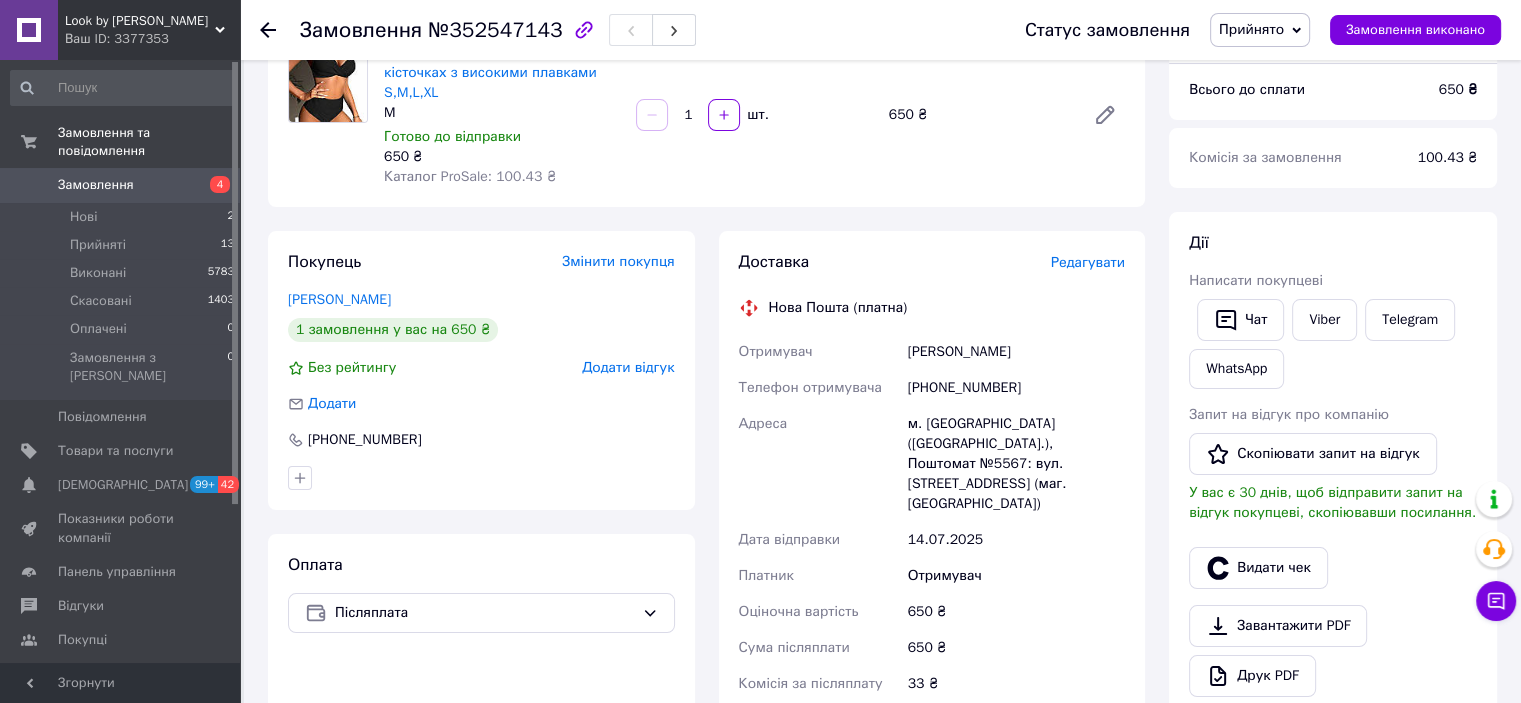 scroll, scrollTop: 200, scrollLeft: 0, axis: vertical 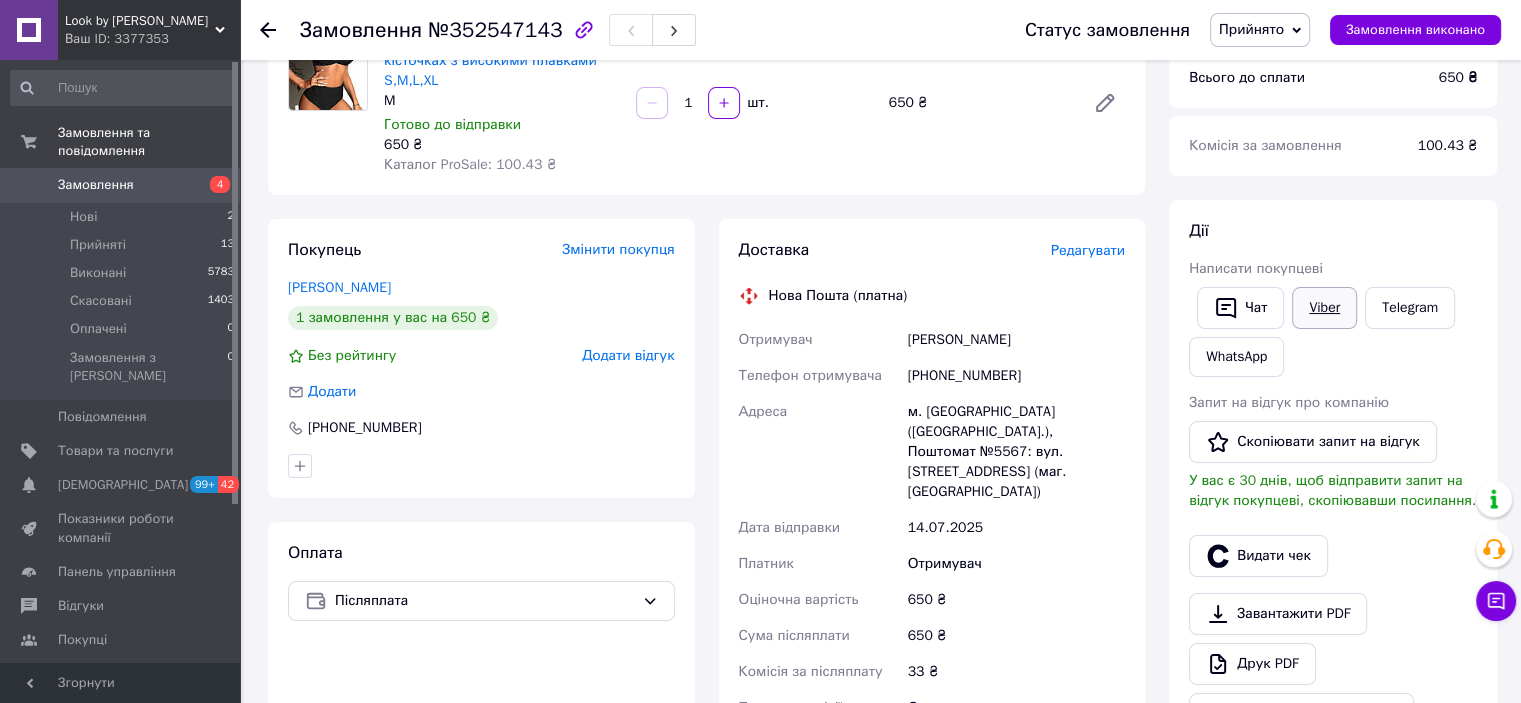 click on "Viber" at bounding box center [1324, 308] 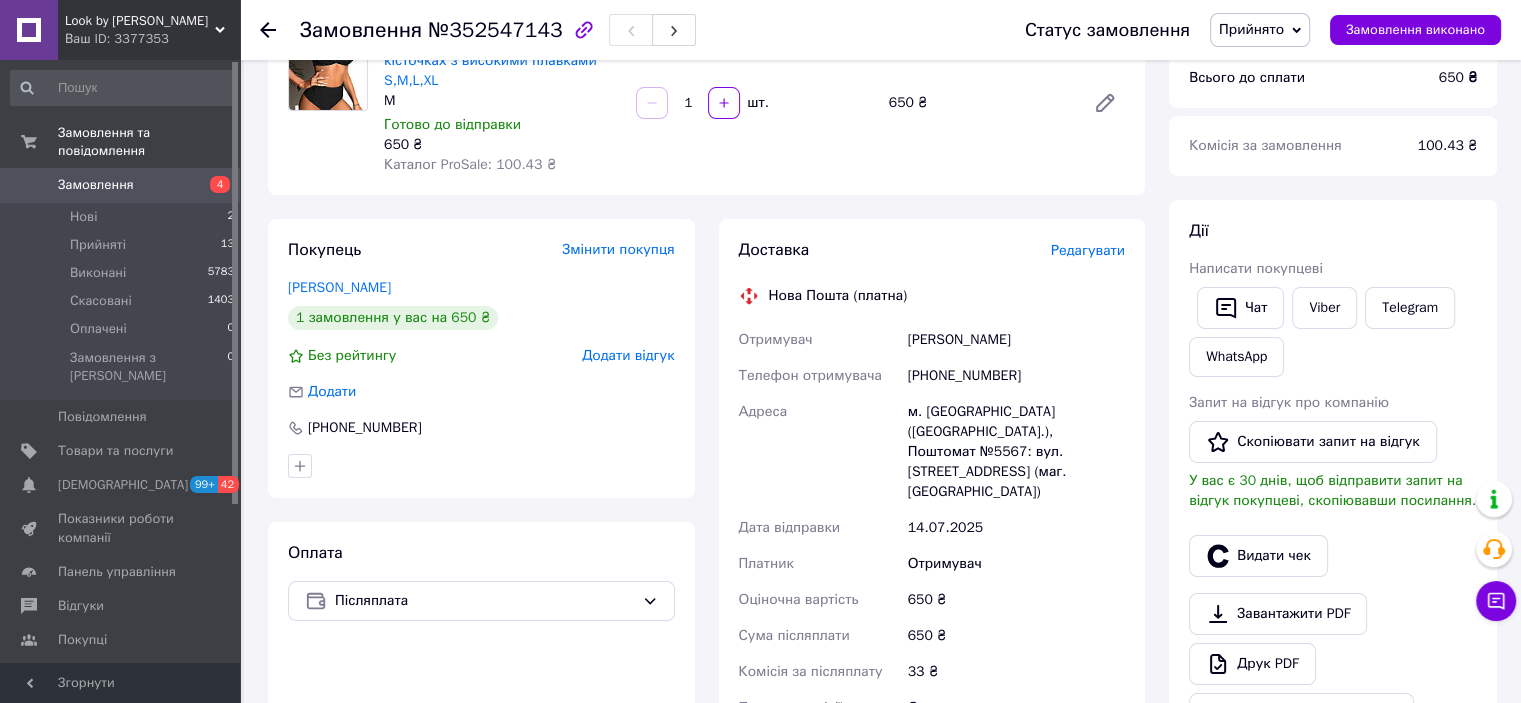 click on "Замовлення" at bounding box center (96, 185) 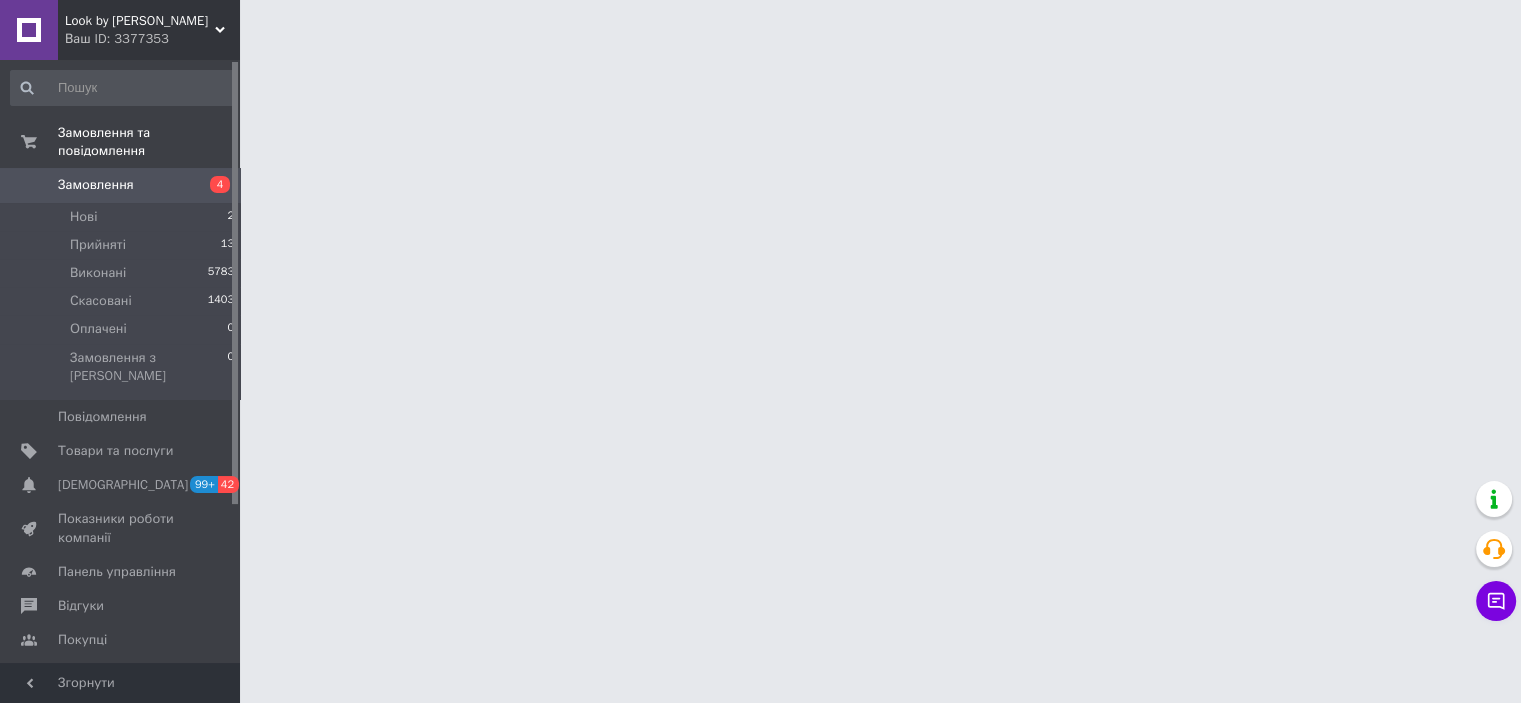 scroll, scrollTop: 0, scrollLeft: 0, axis: both 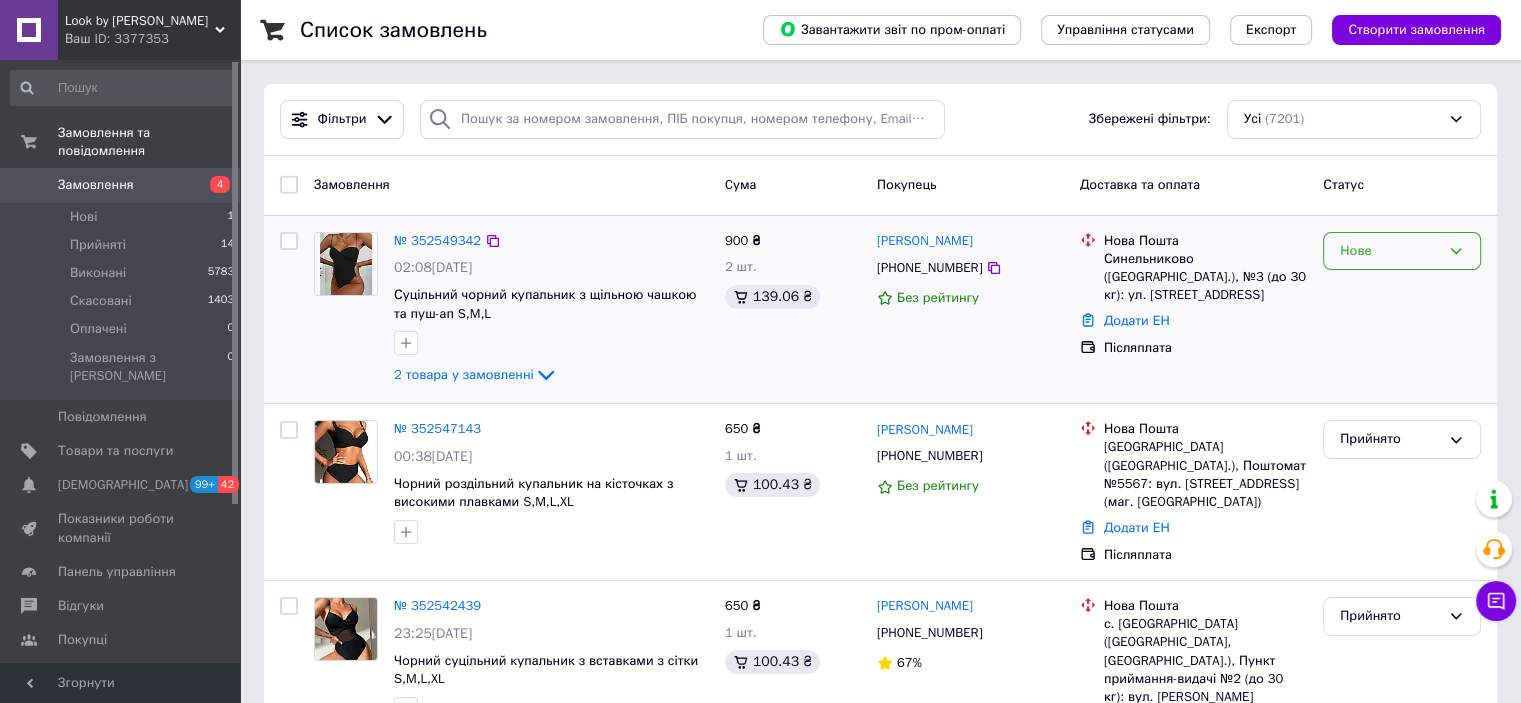 click on "Нове" at bounding box center [1402, 251] 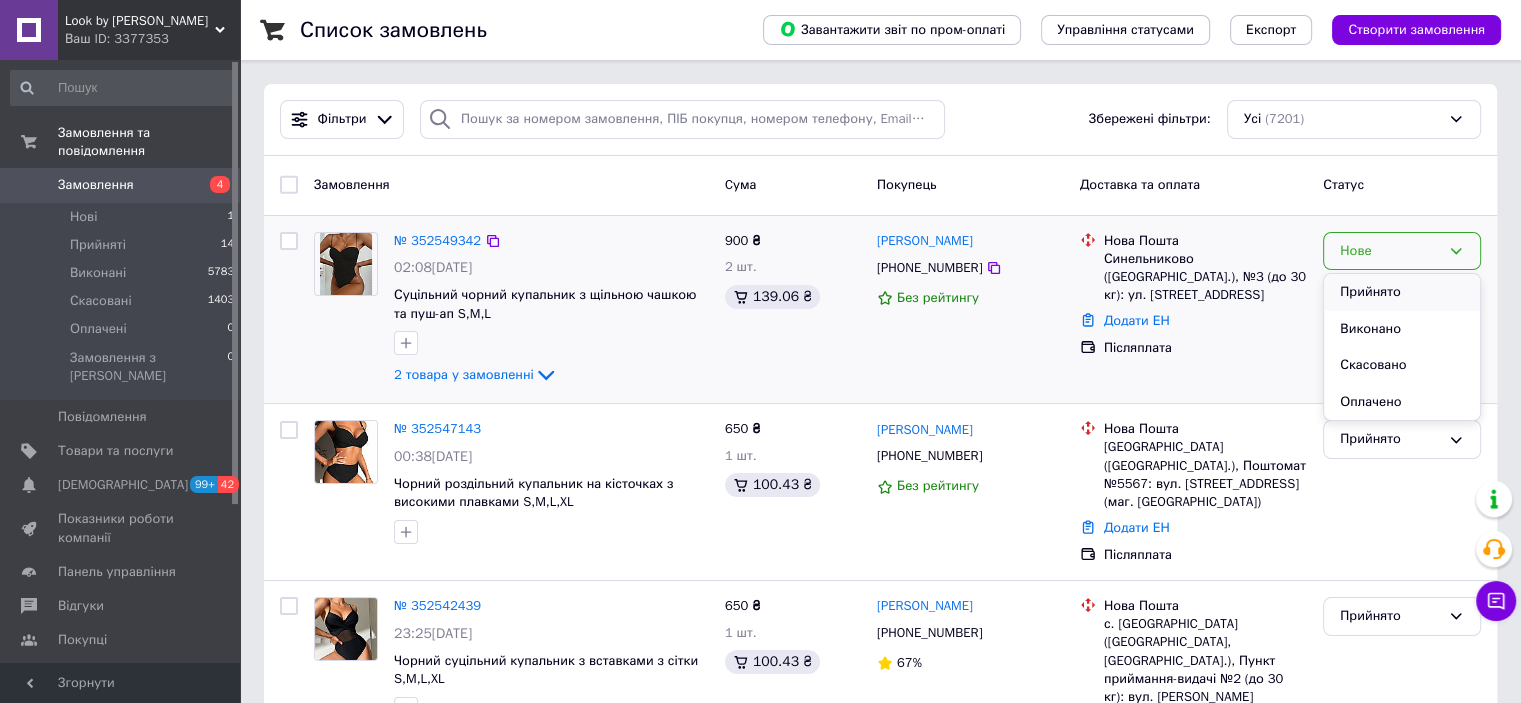 click on "Прийнято" at bounding box center [1402, 292] 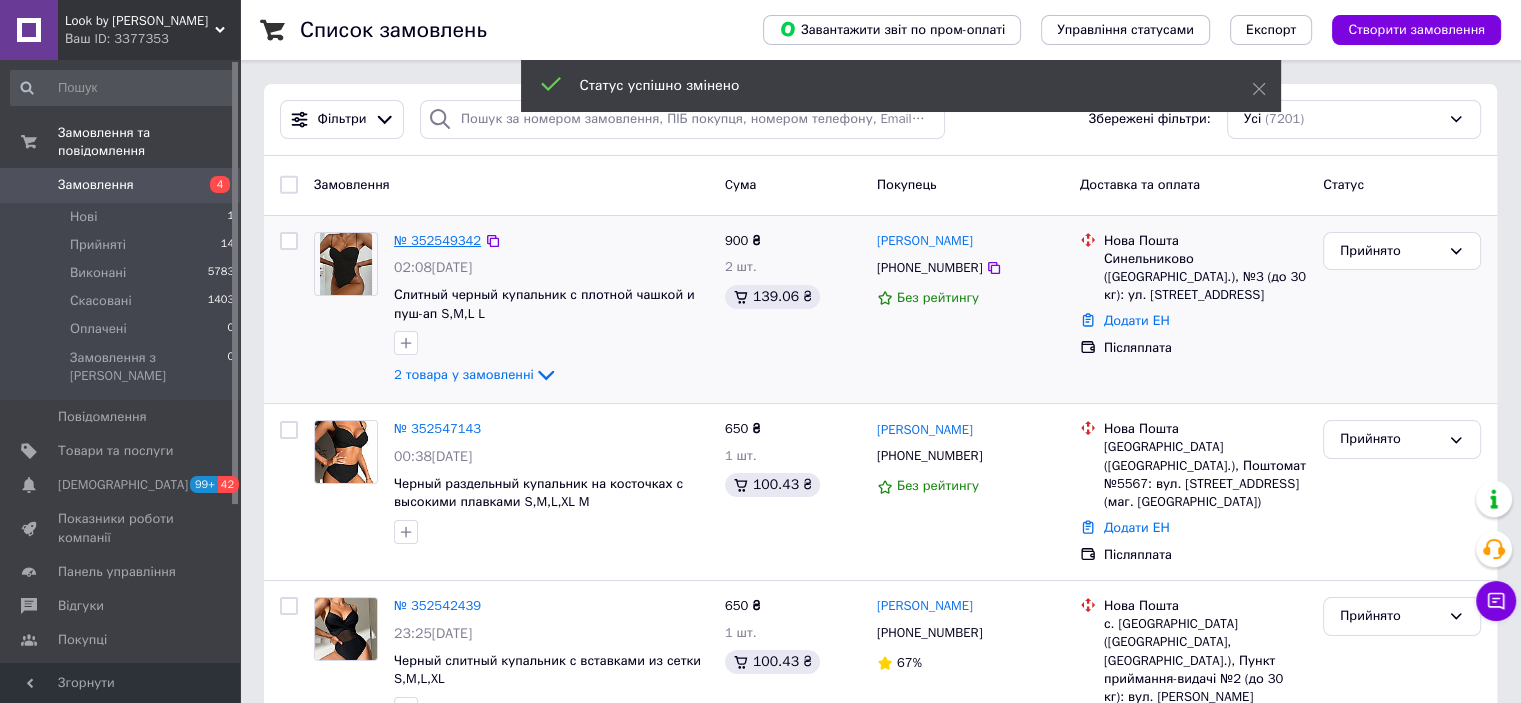 click on "№ 352549342" at bounding box center (437, 240) 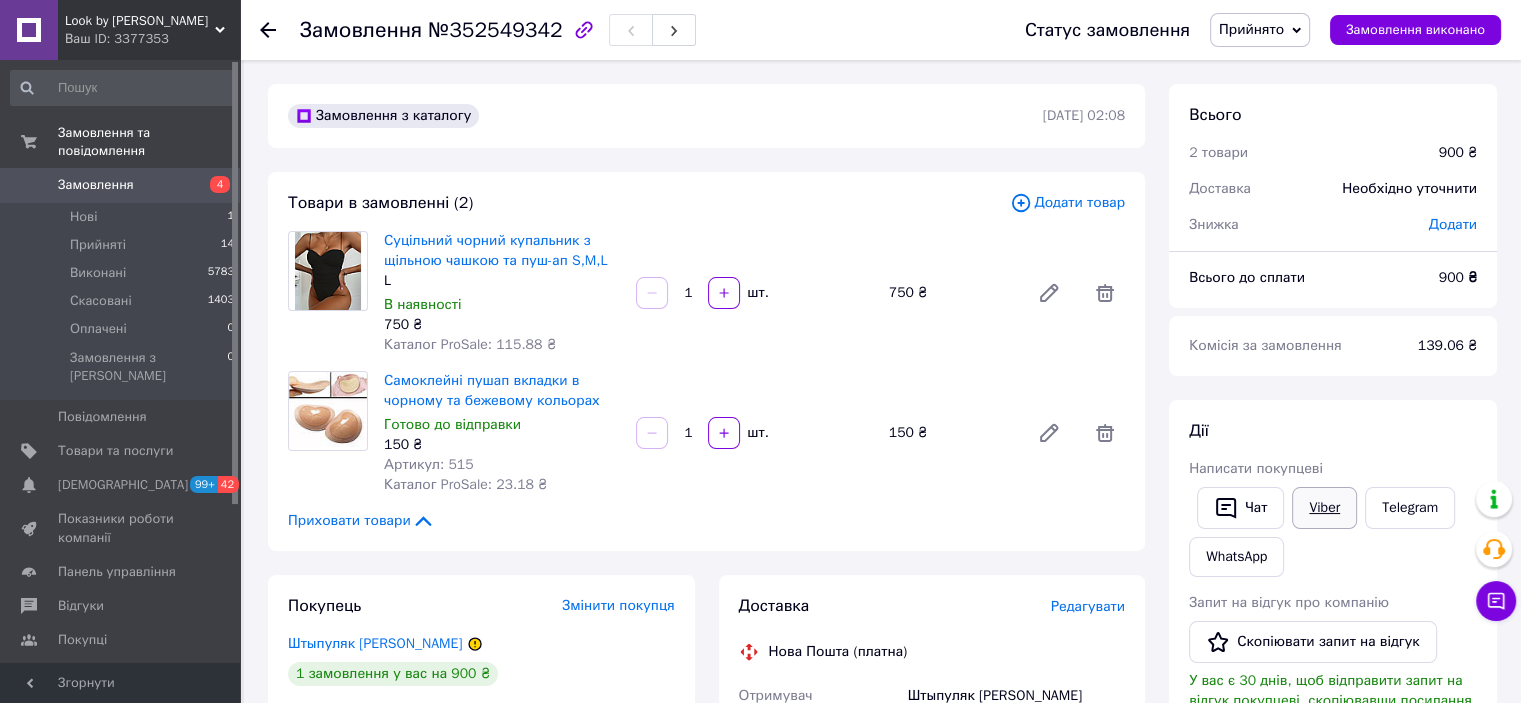 click on "Viber" at bounding box center (1324, 508) 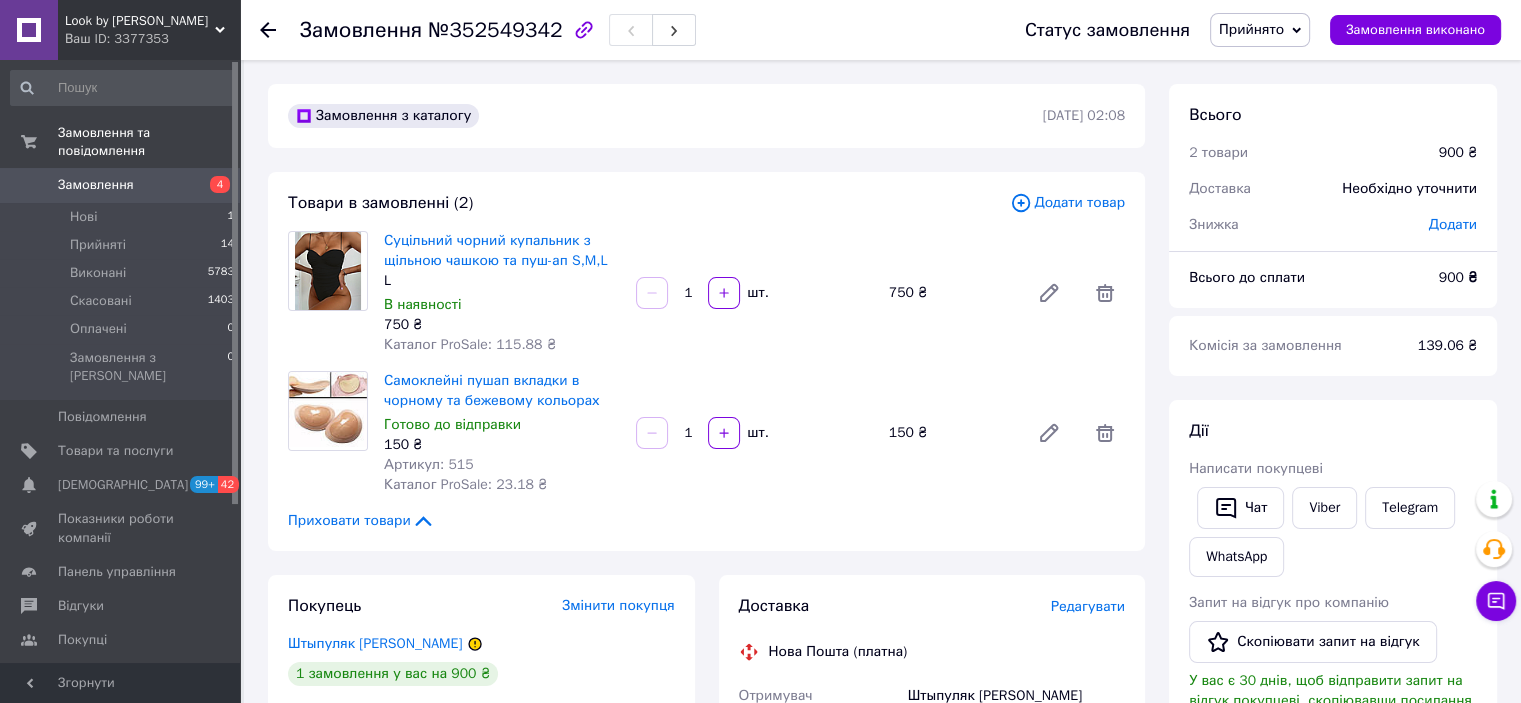 click on "Замовлення" at bounding box center [121, 185] 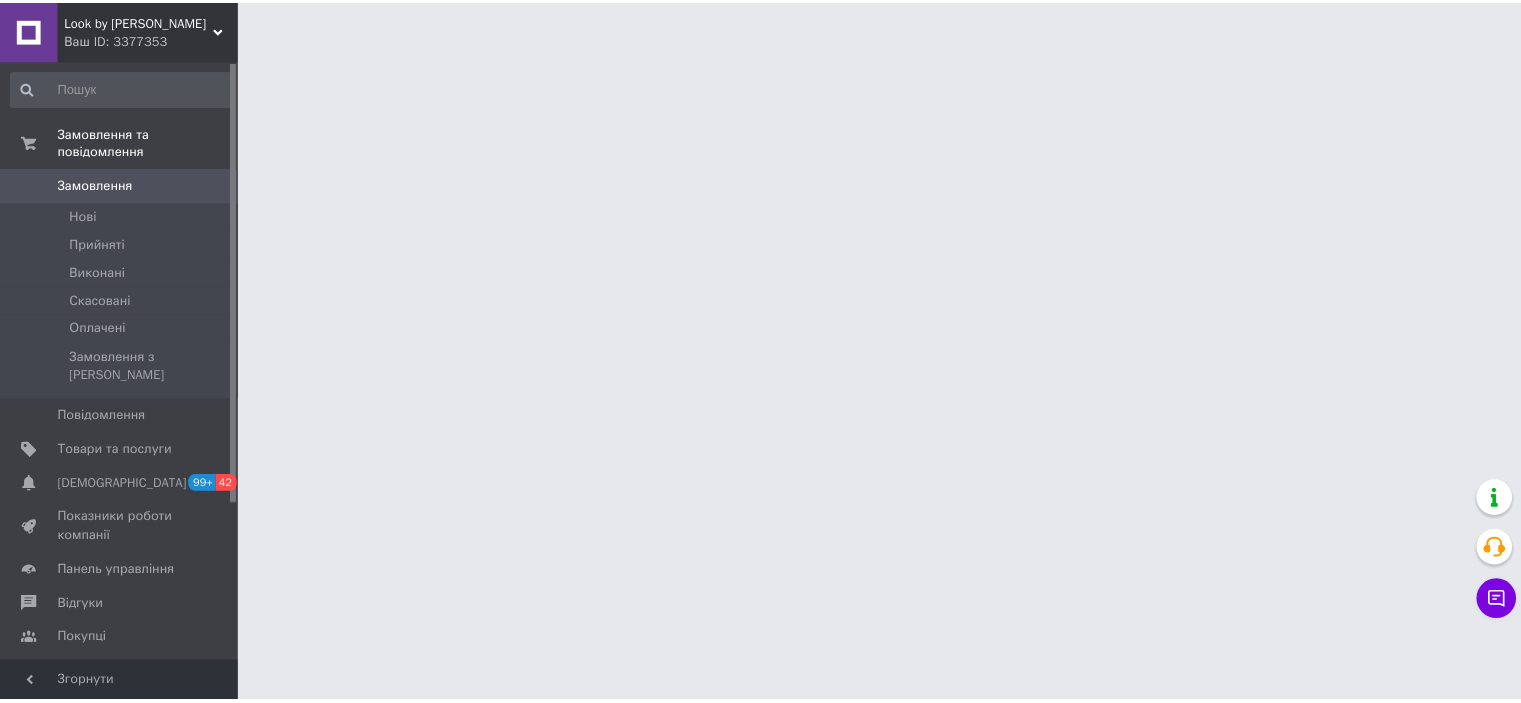 scroll, scrollTop: 0, scrollLeft: 0, axis: both 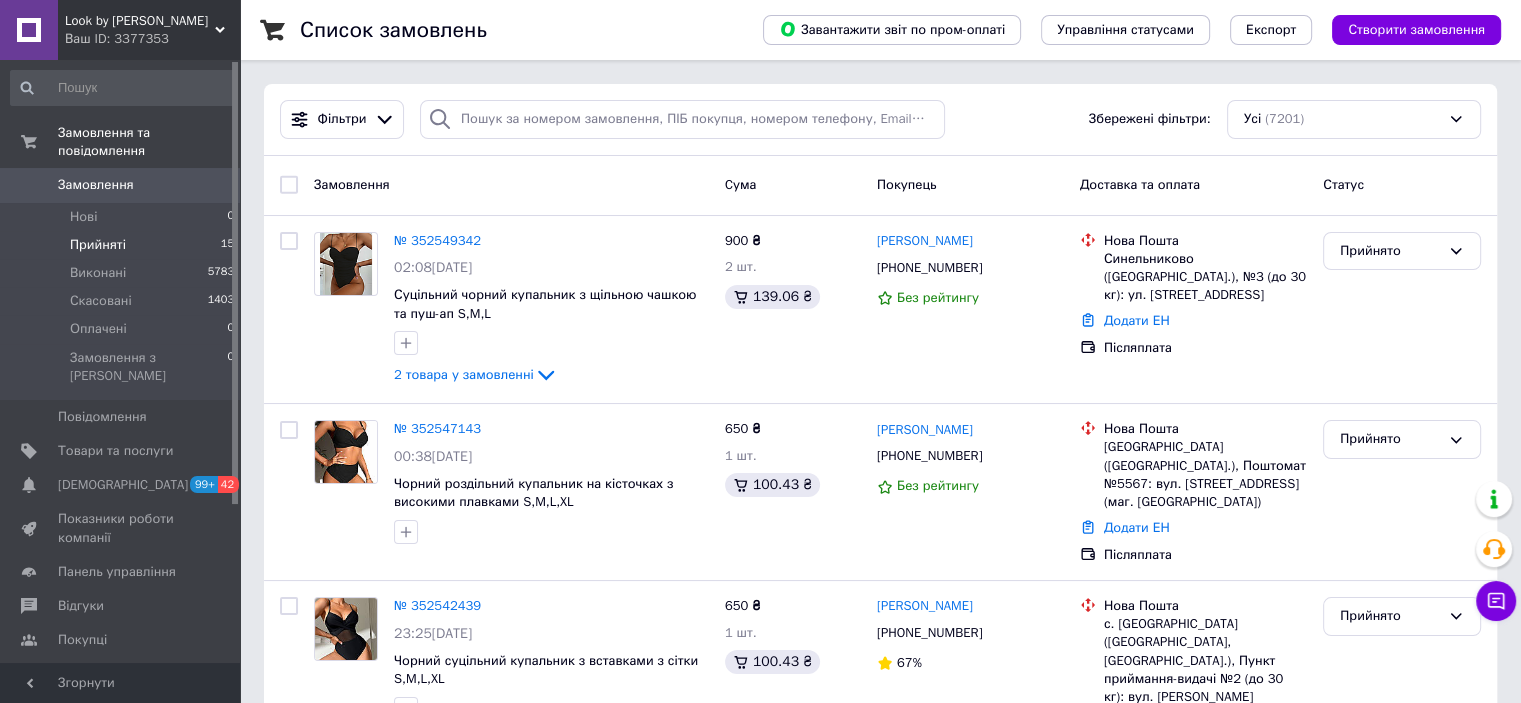 click on "Прийняті 15" at bounding box center [123, 245] 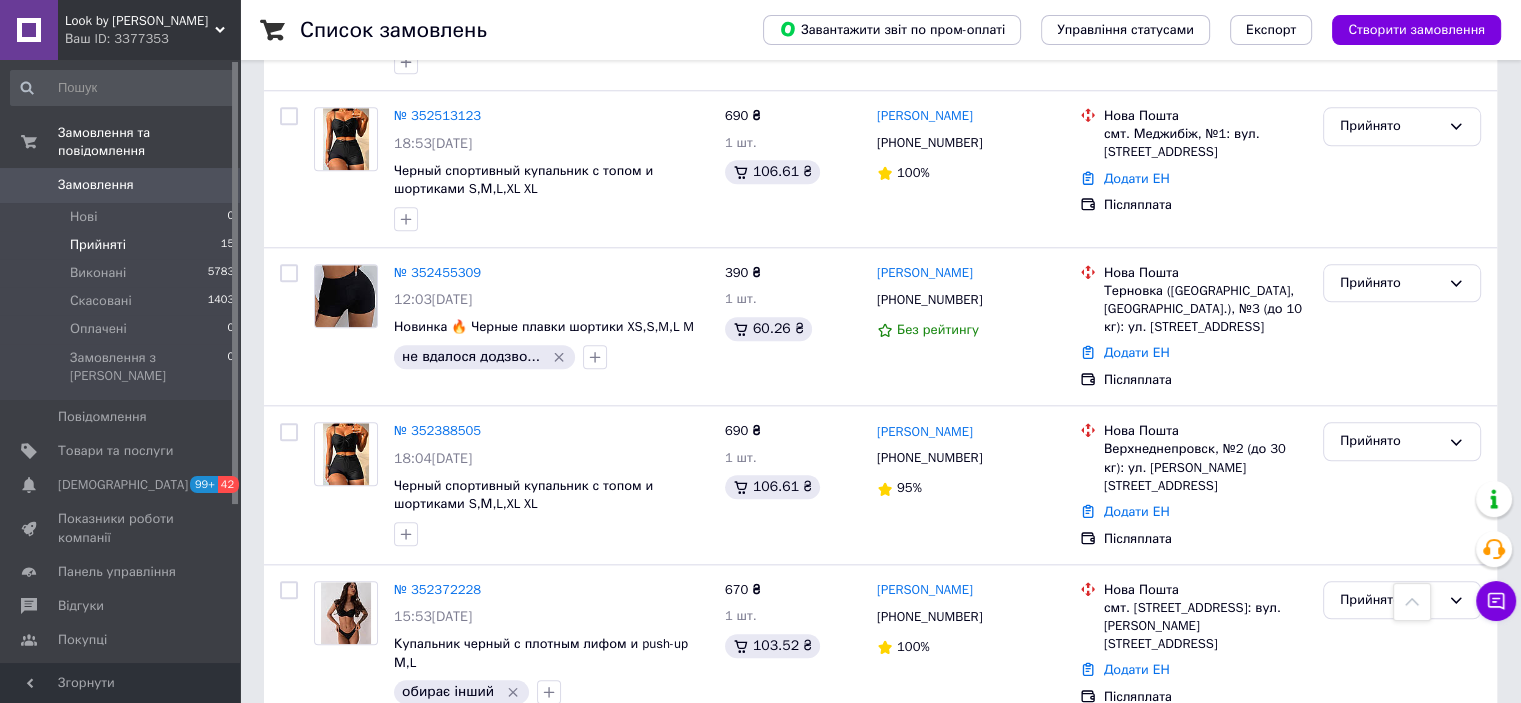 scroll, scrollTop: 2139, scrollLeft: 0, axis: vertical 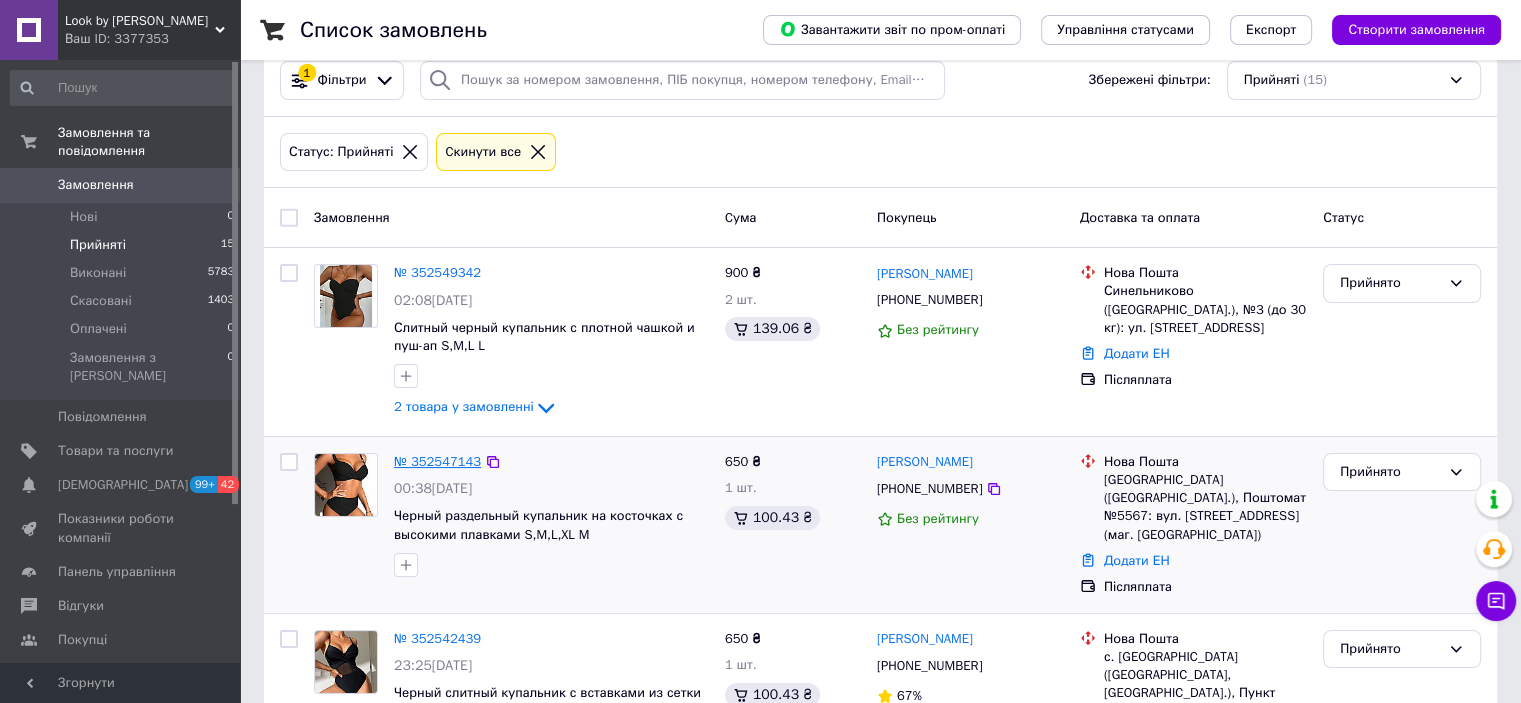 drag, startPoint x: 452, startPoint y: 366, endPoint x: 448, endPoint y: 463, distance: 97.082436 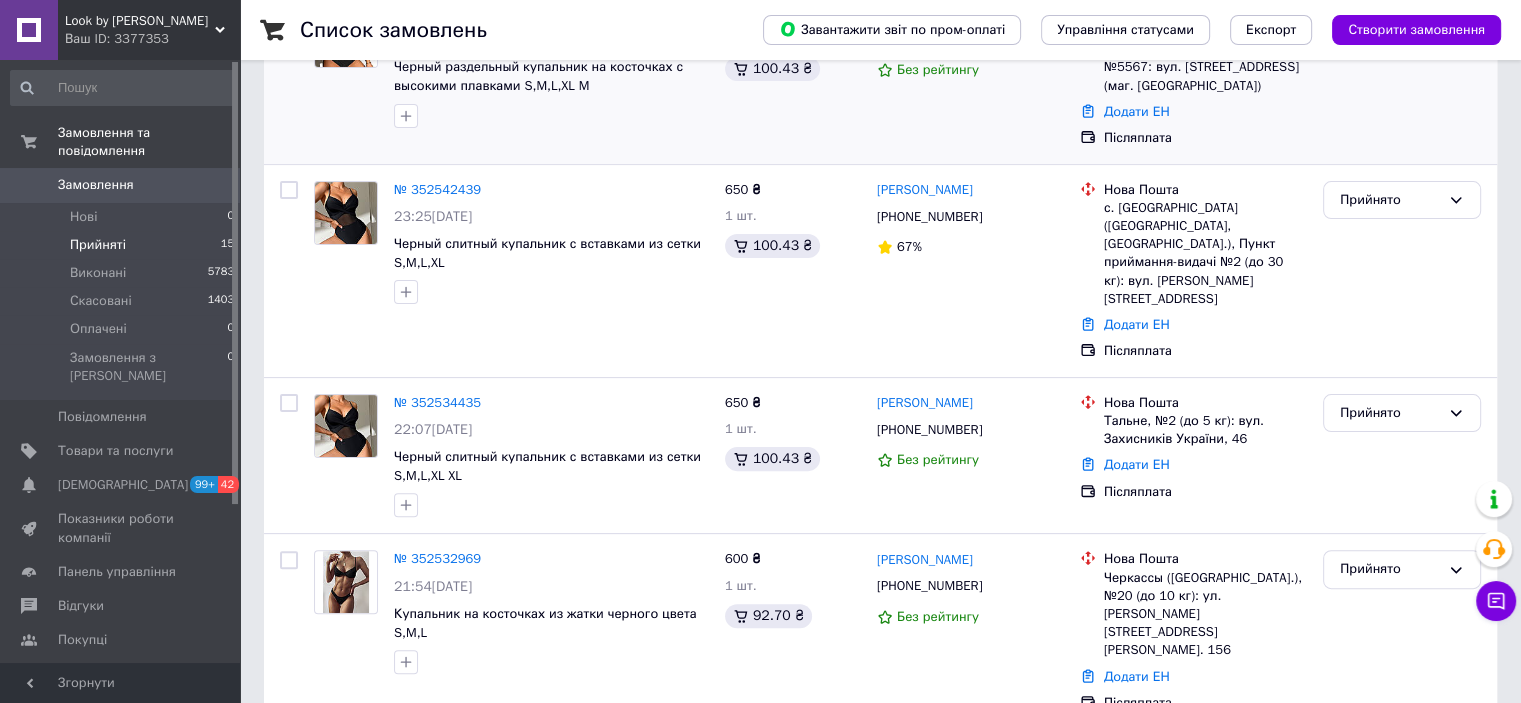 scroll, scrollTop: 539, scrollLeft: 0, axis: vertical 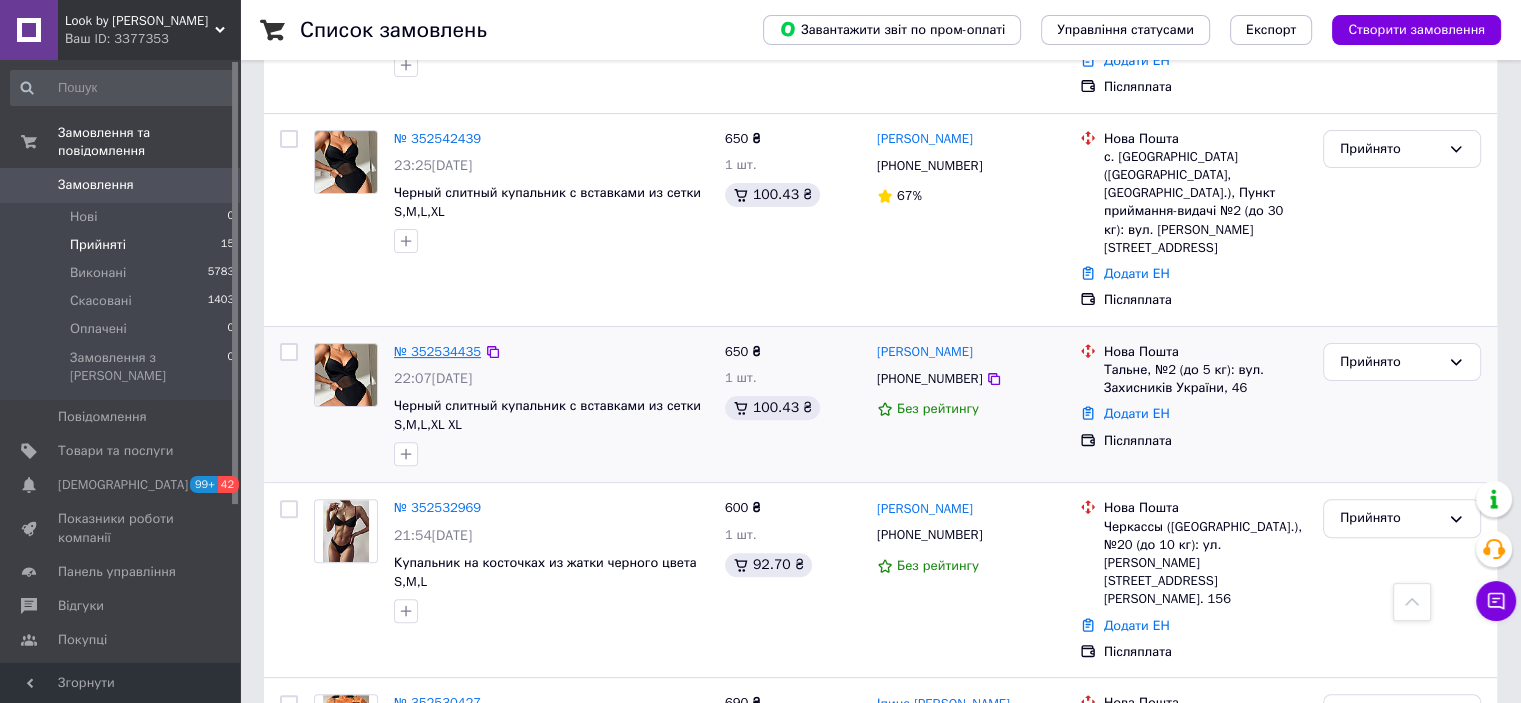 click on "№ 352534435" at bounding box center [437, 351] 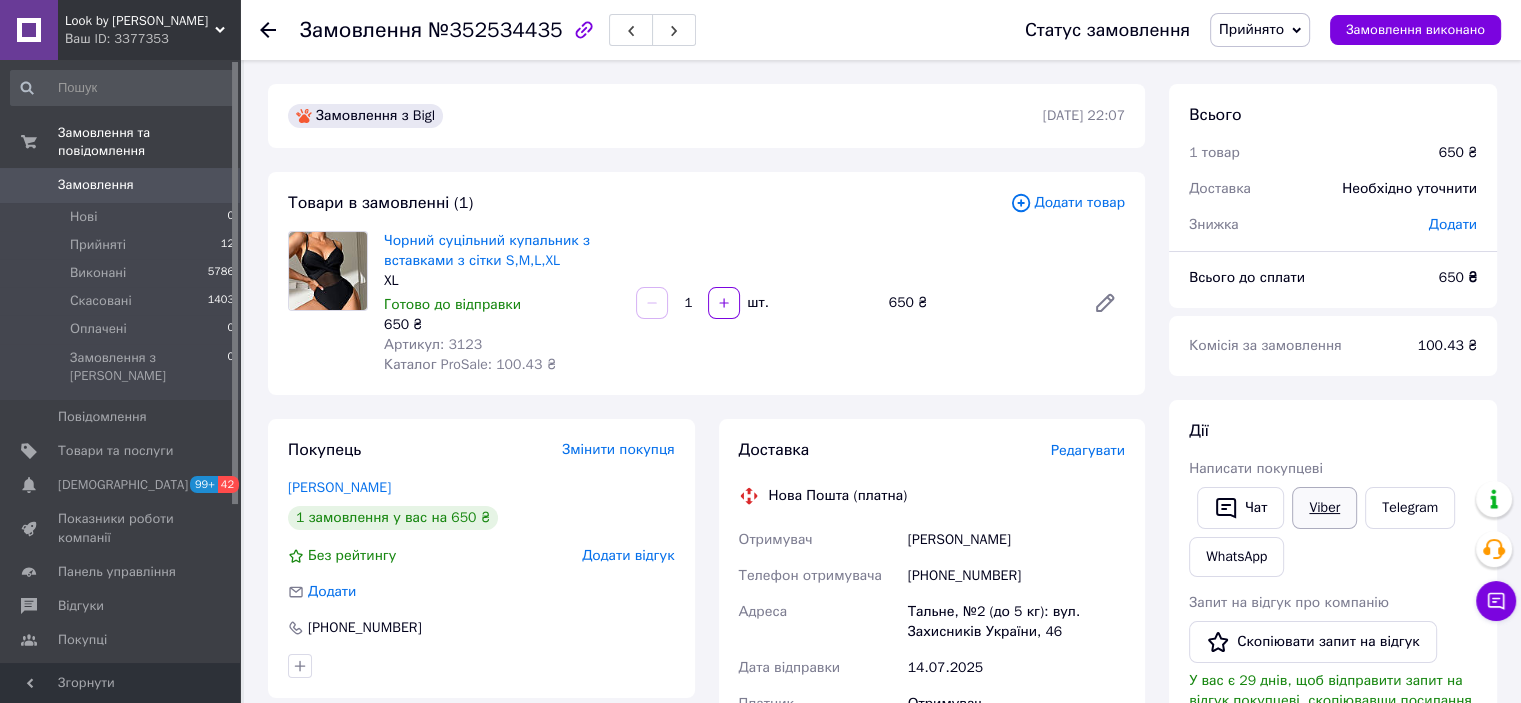 click on "Viber" at bounding box center (1324, 508) 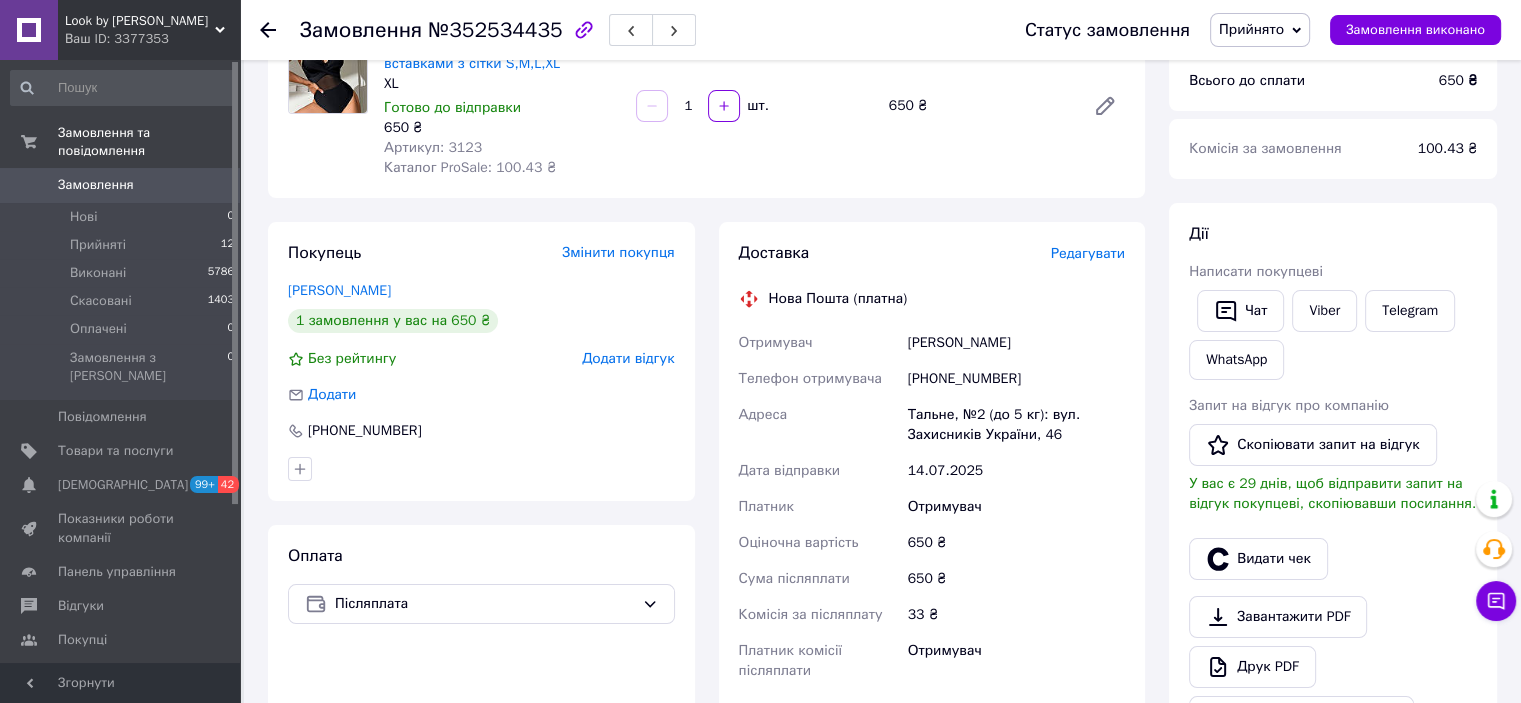 scroll, scrollTop: 200, scrollLeft: 0, axis: vertical 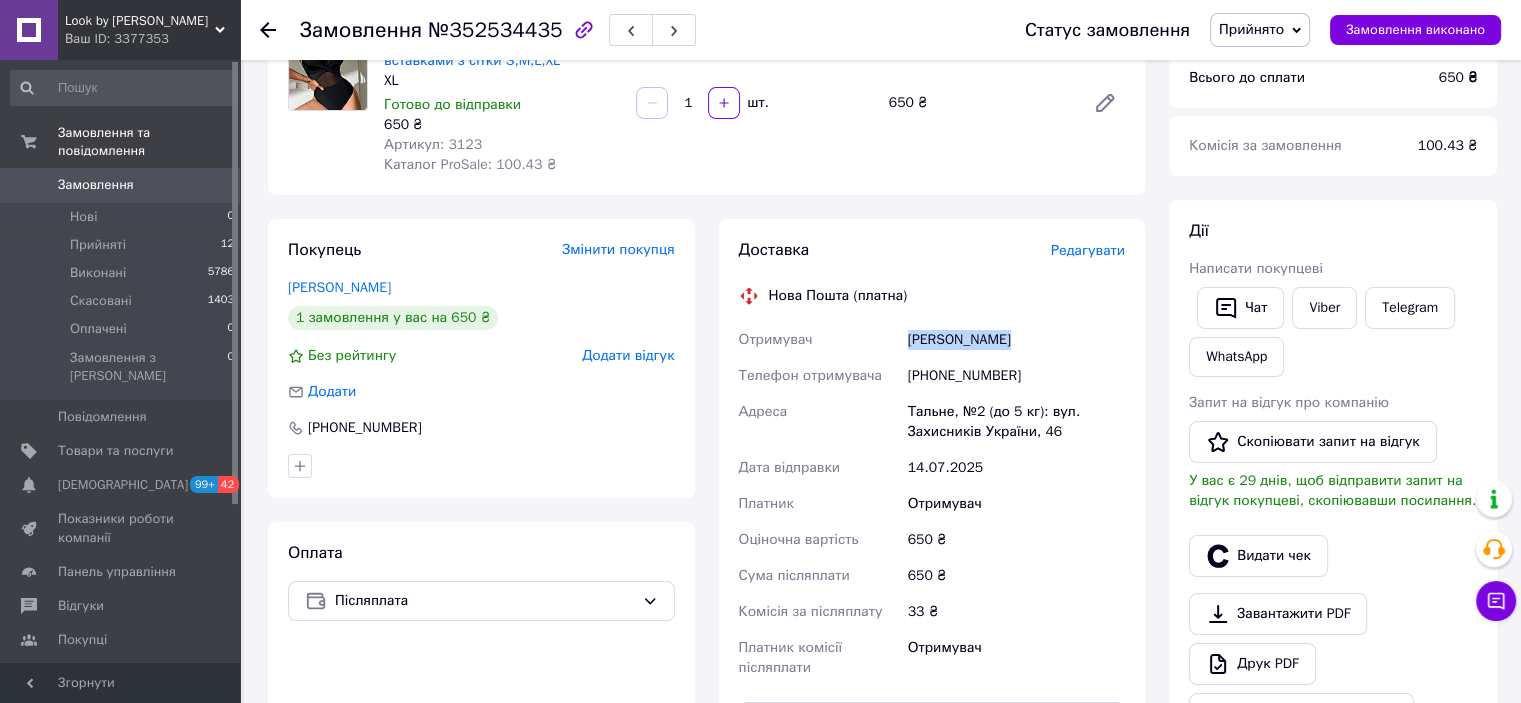 drag, startPoint x: 1009, startPoint y: 347, endPoint x: 906, endPoint y: 329, distance: 104.56099 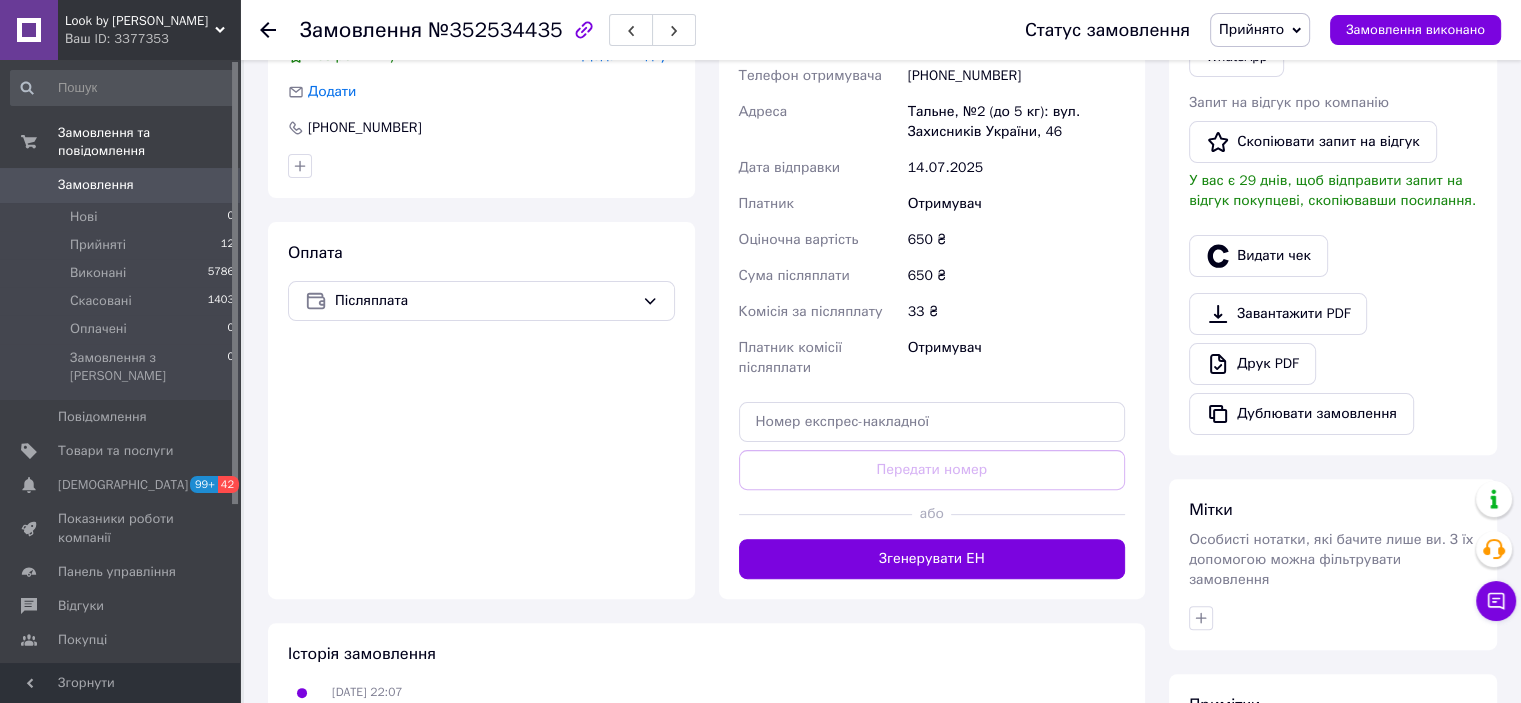 scroll, scrollTop: 700, scrollLeft: 0, axis: vertical 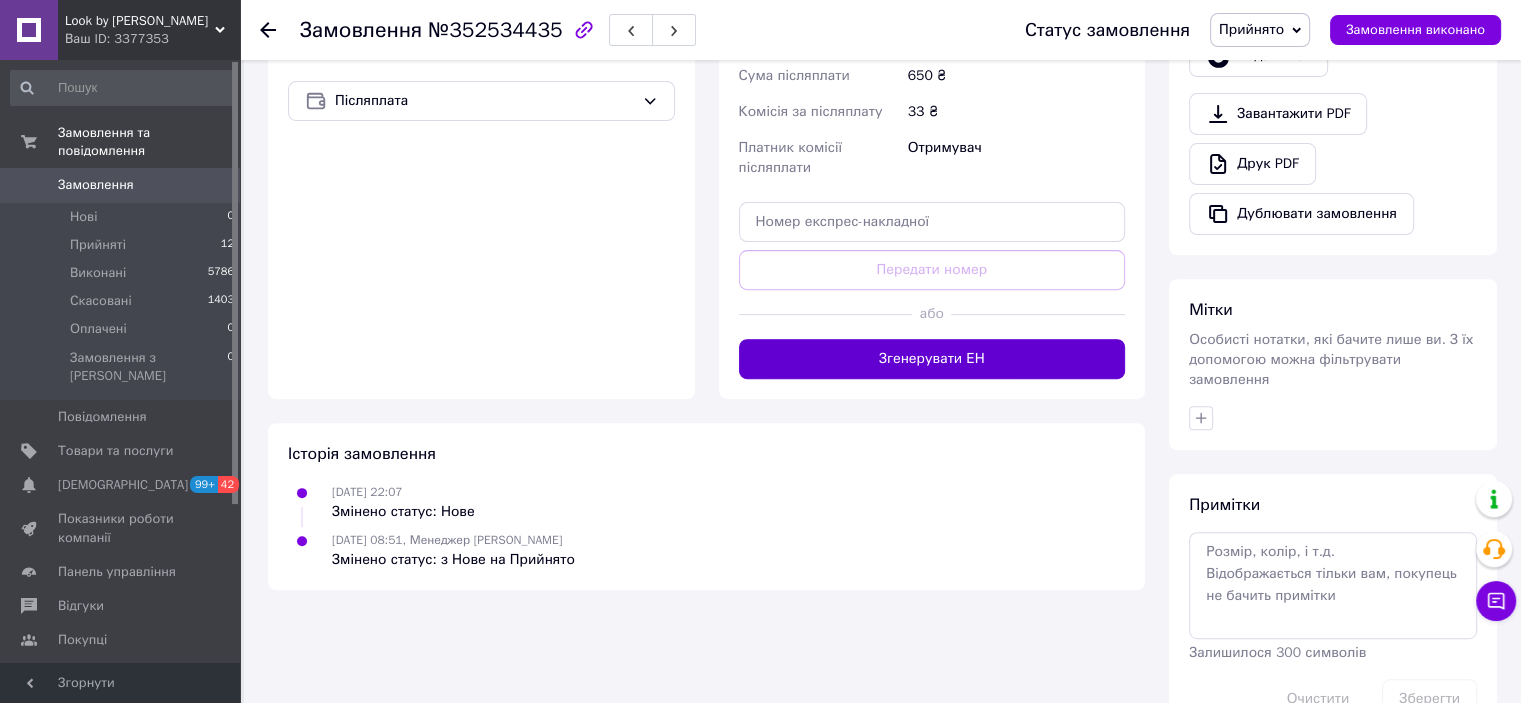 click on "Згенерувати ЕН" at bounding box center [932, 359] 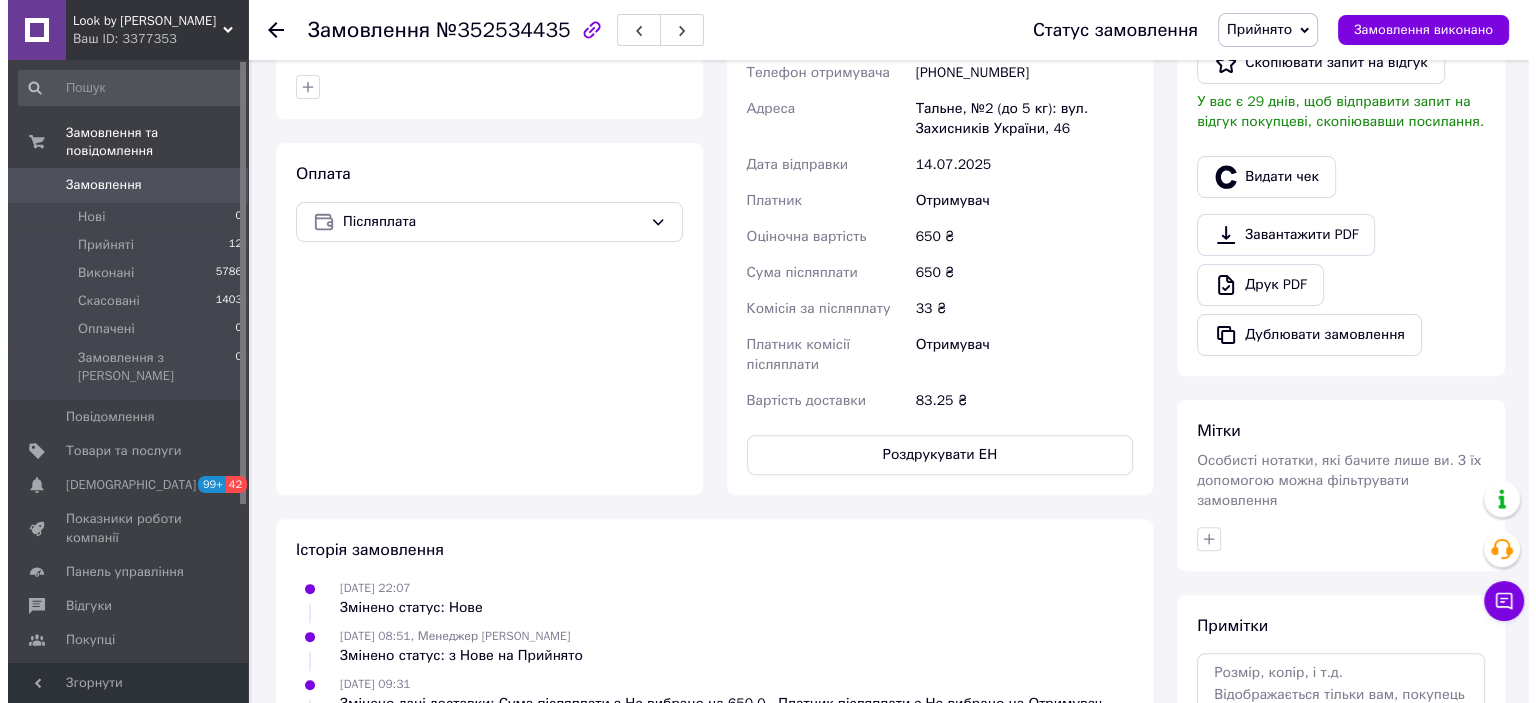 scroll, scrollTop: 400, scrollLeft: 0, axis: vertical 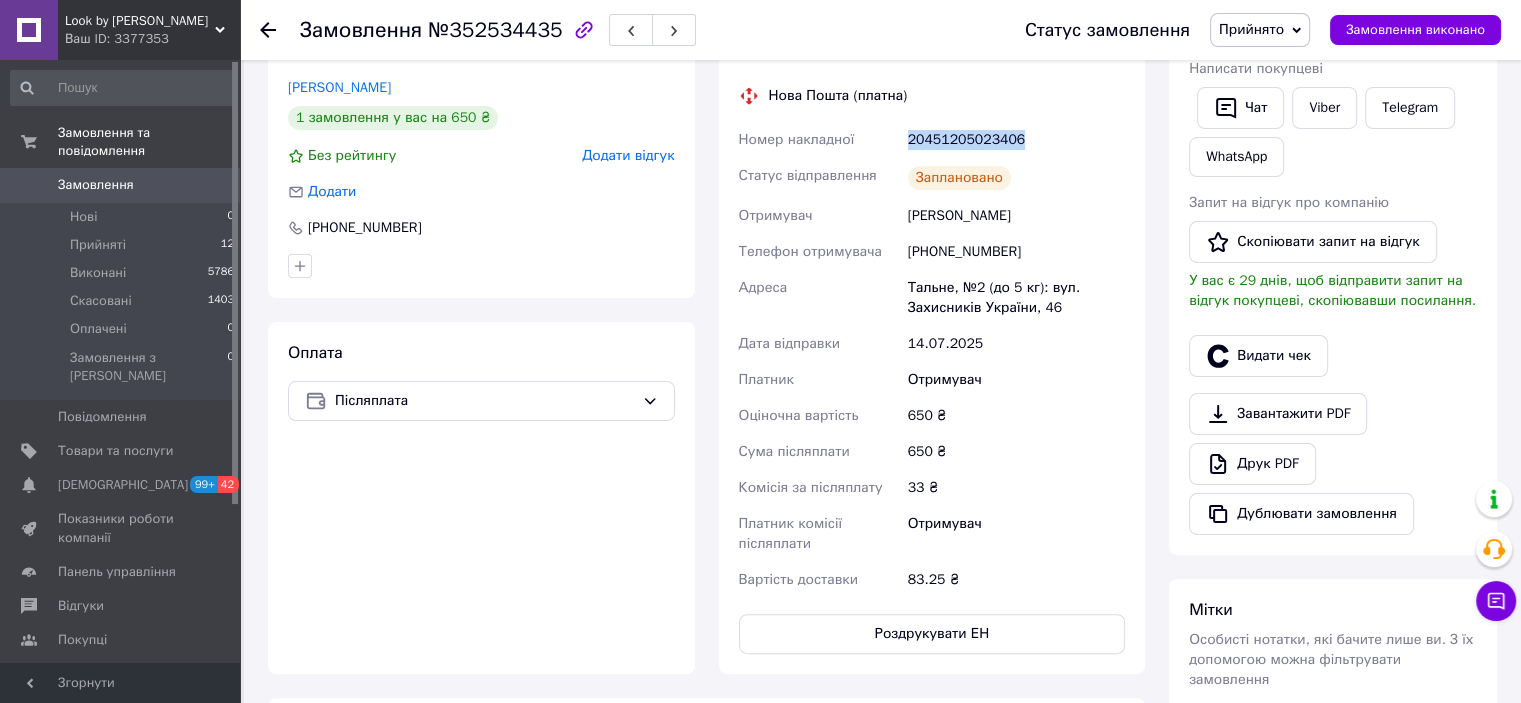 drag, startPoint x: 1049, startPoint y: 134, endPoint x: 908, endPoint y: 120, distance: 141.69333 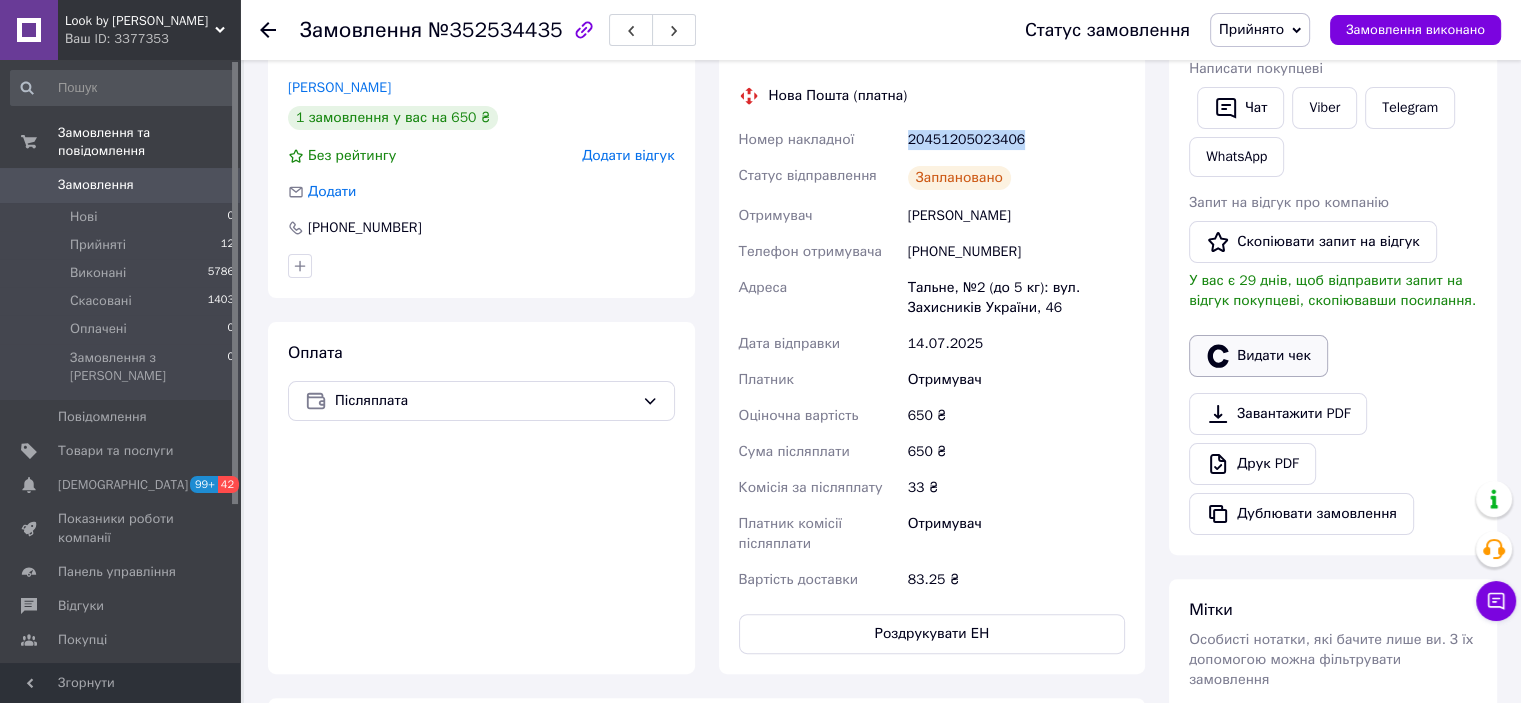 drag, startPoint x: 1258, startPoint y: 339, endPoint x: 1263, endPoint y: 349, distance: 11.18034 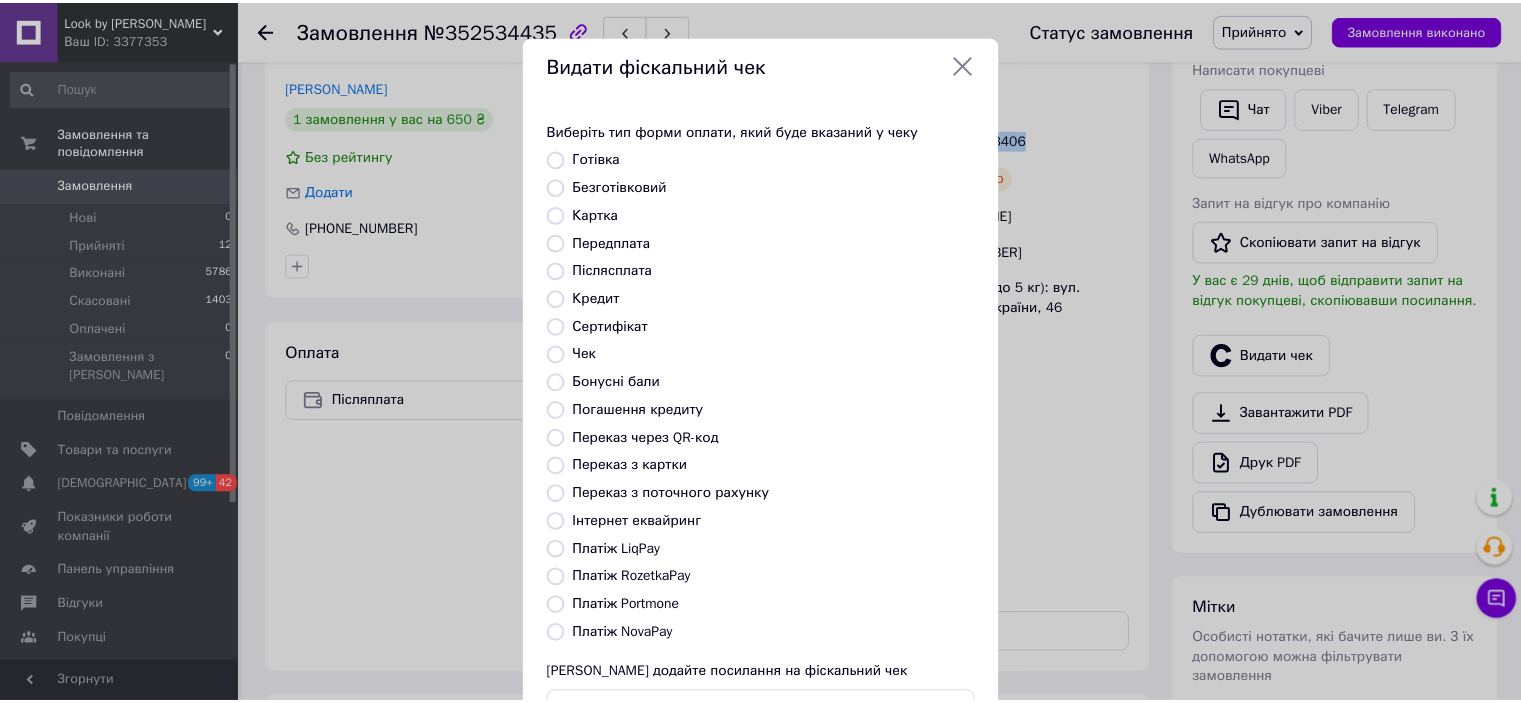 scroll, scrollTop: 155, scrollLeft: 0, axis: vertical 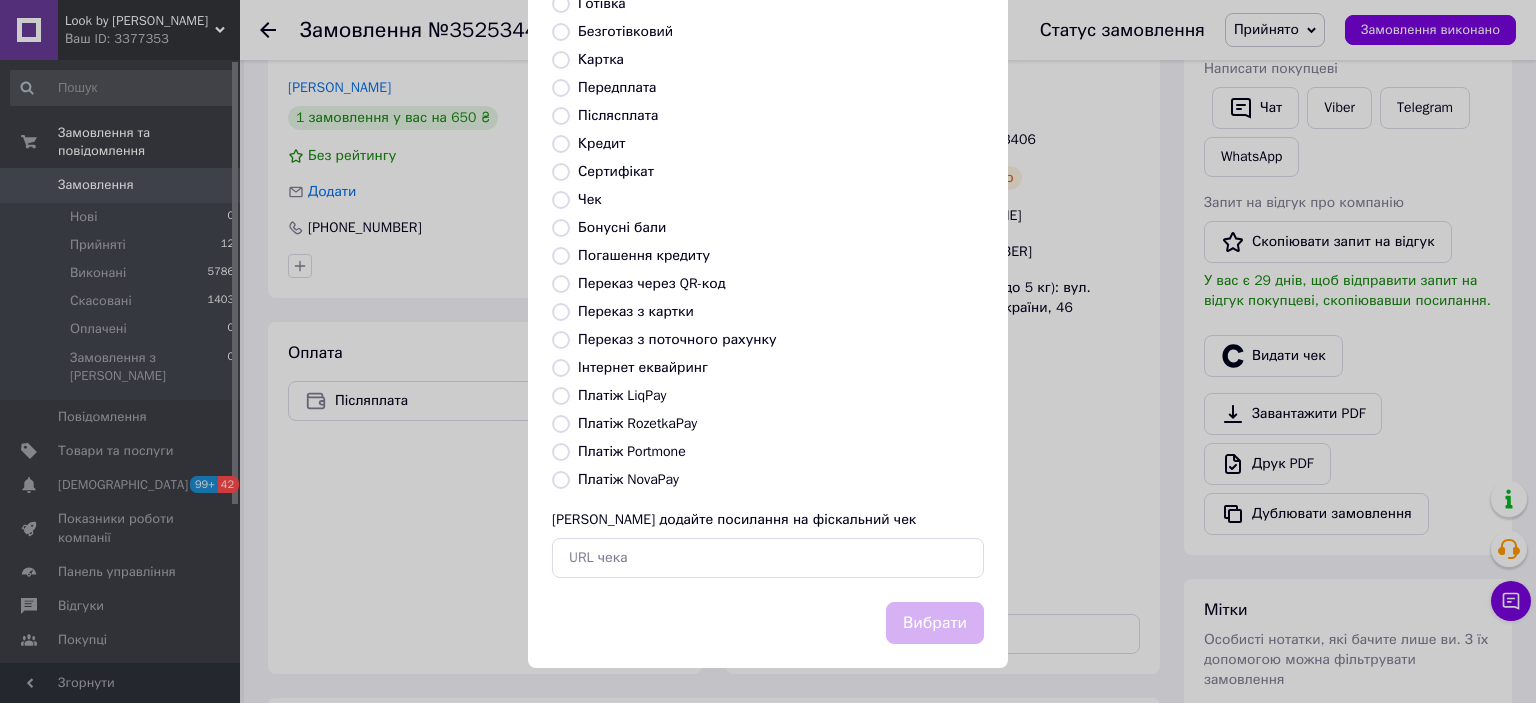 click on "Платіж NovaPay" at bounding box center (628, 479) 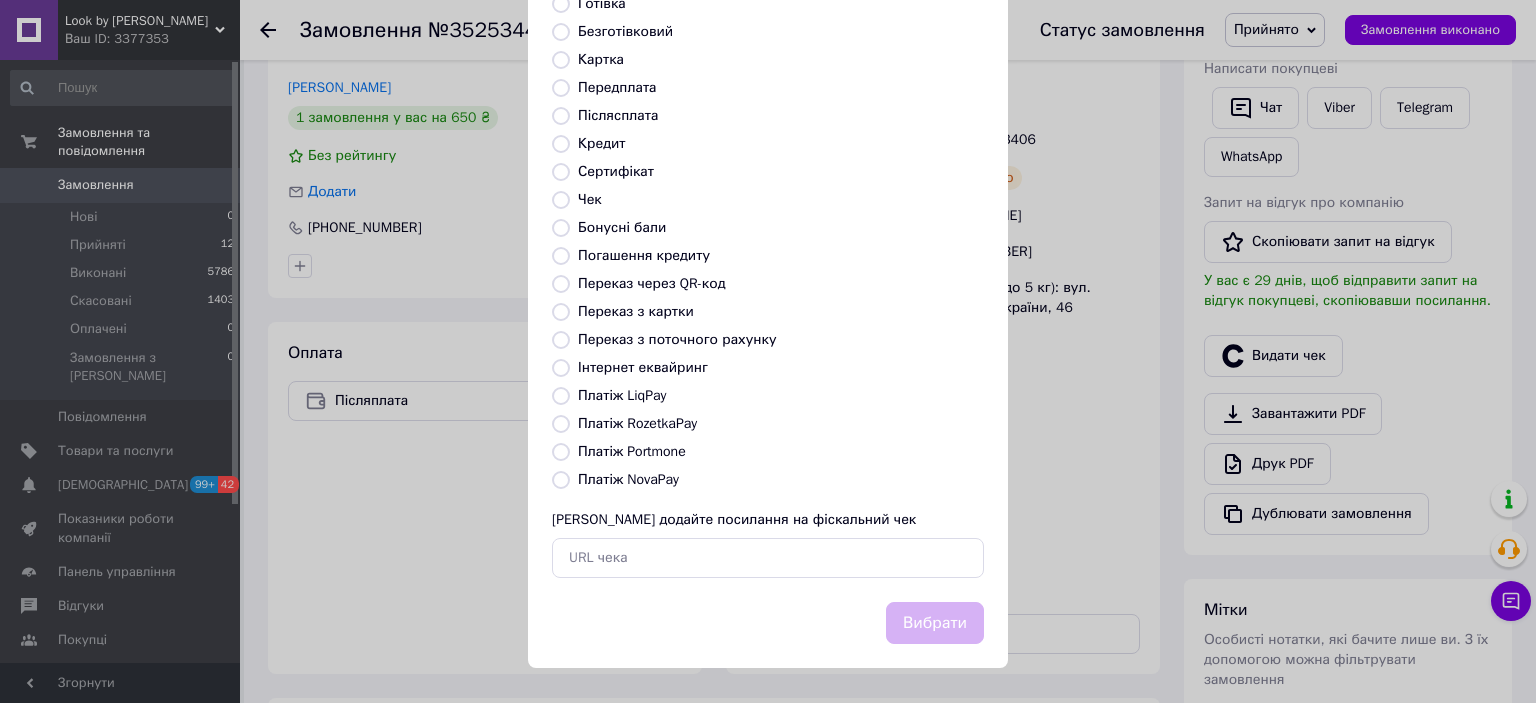 radio on "true" 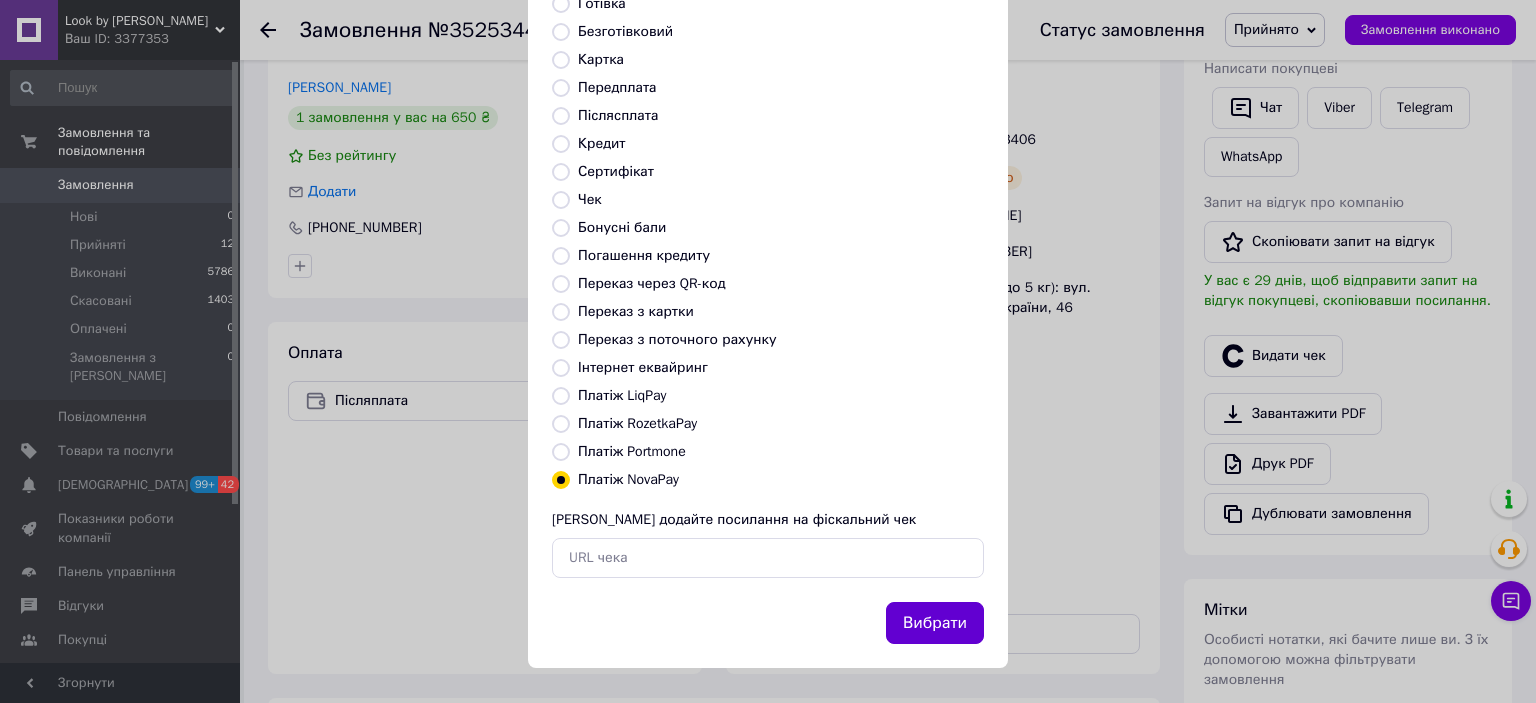 click on "Вибрати" at bounding box center (935, 623) 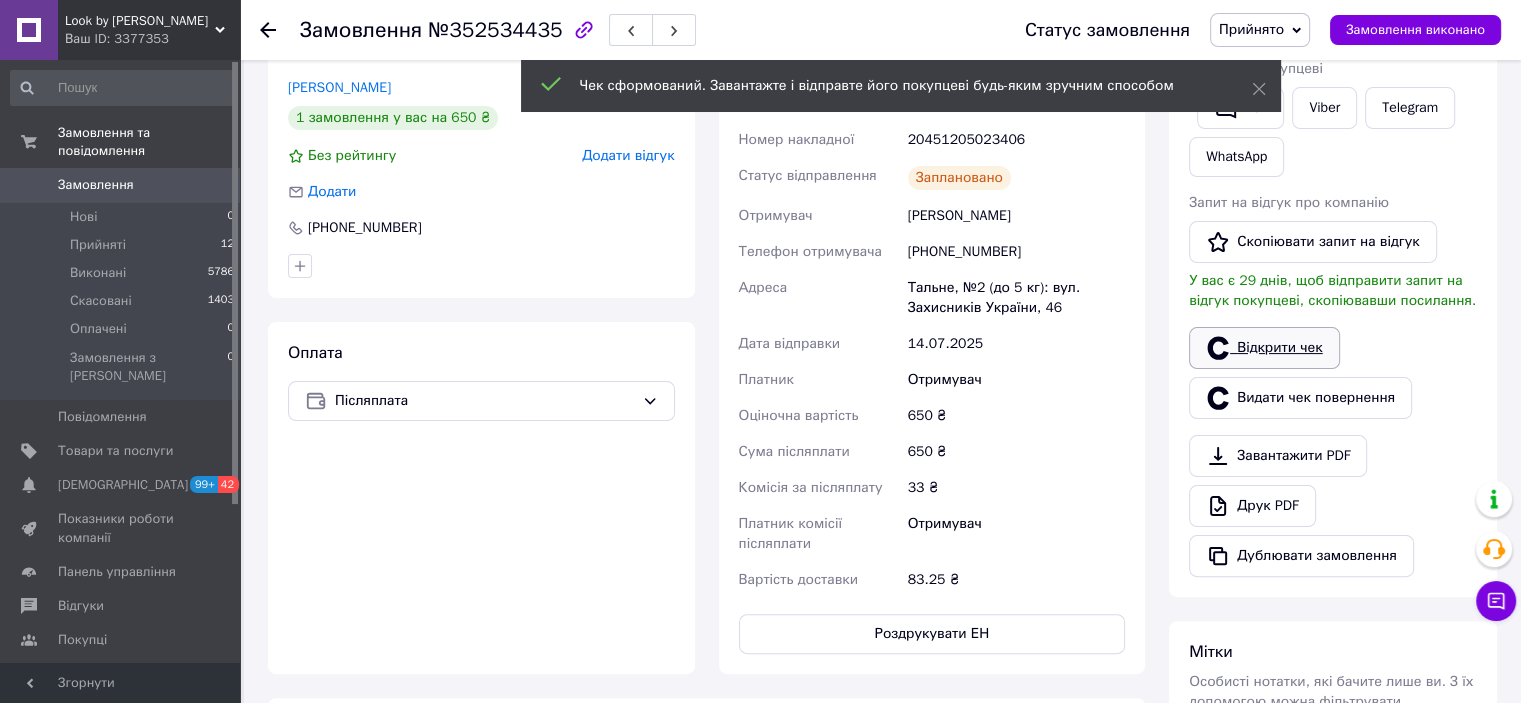 click on "Відкрити чек" at bounding box center [1264, 348] 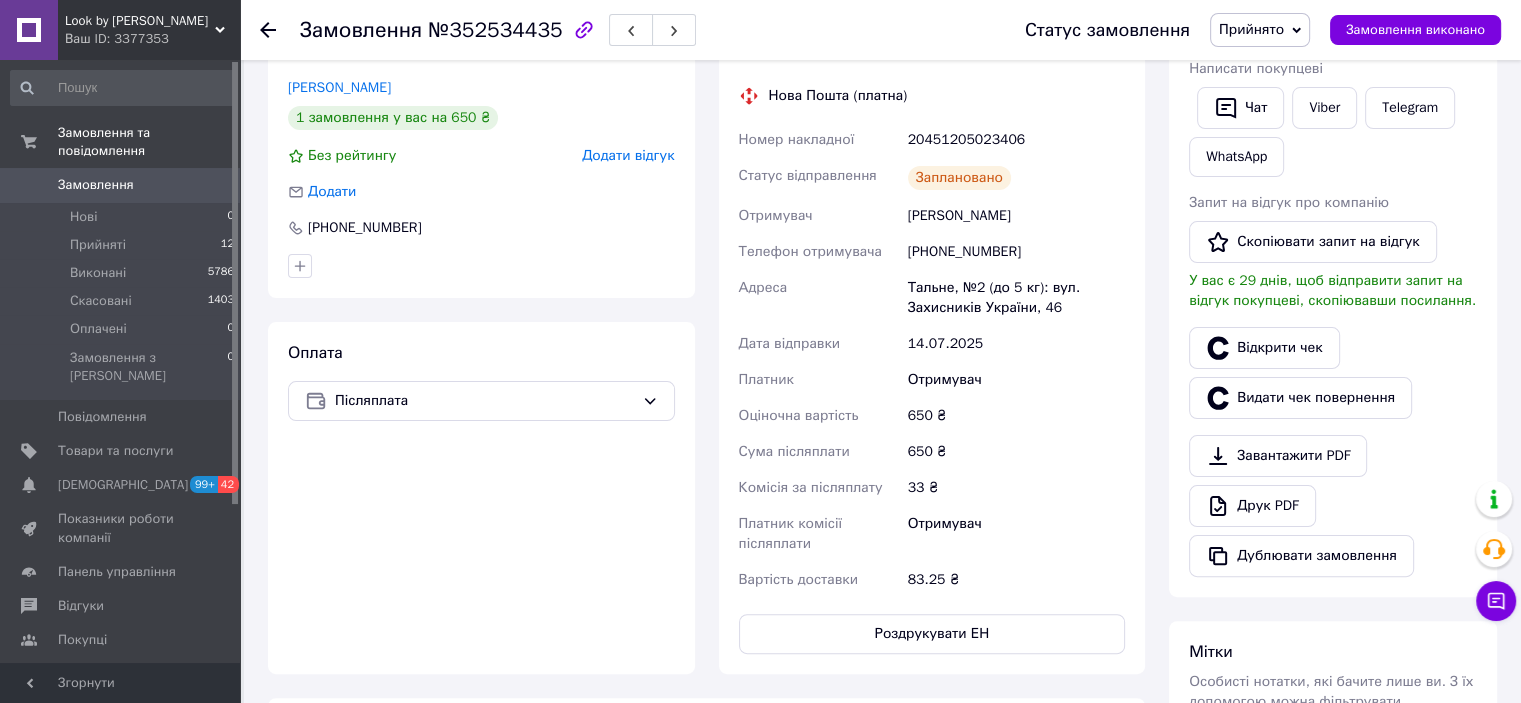 click on "Прийнято" at bounding box center [1251, 29] 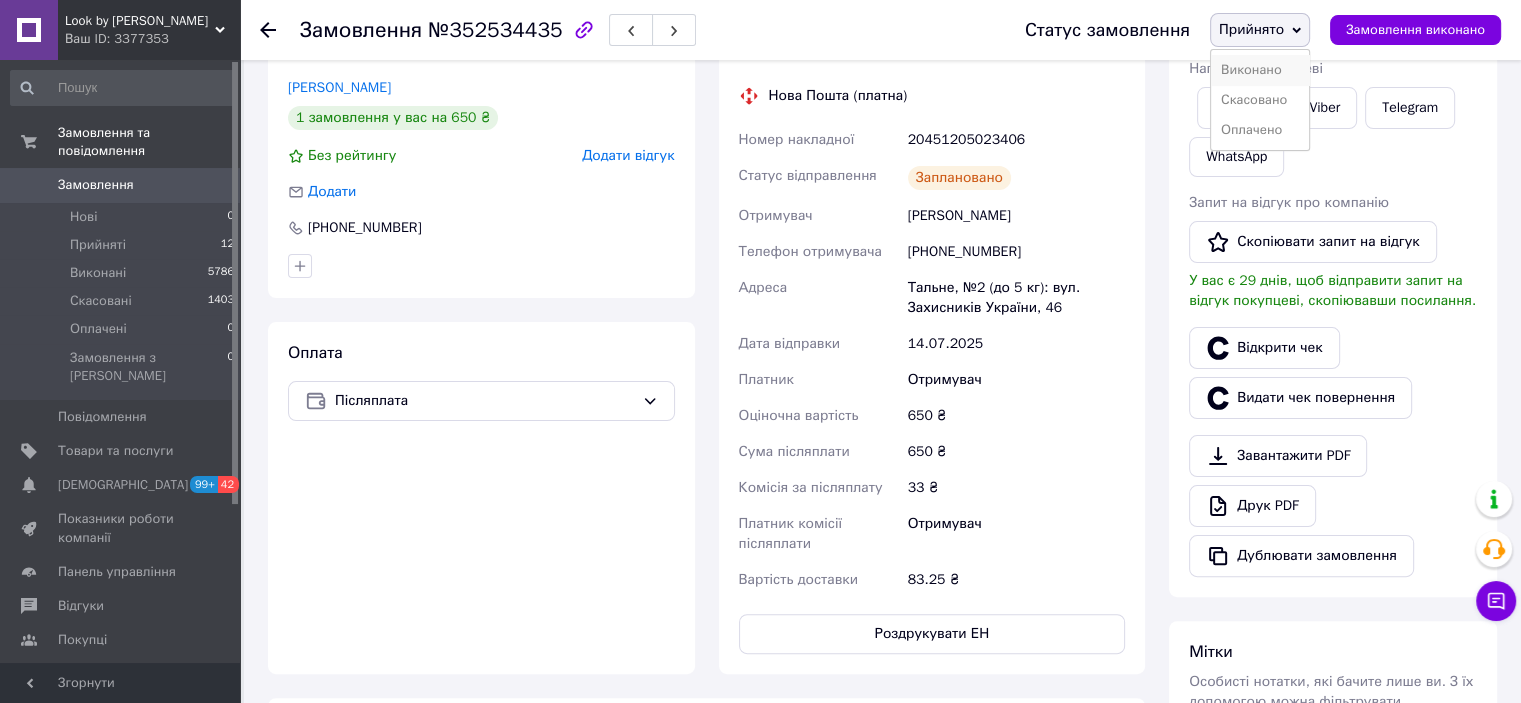 click on "Виконано" at bounding box center [1260, 70] 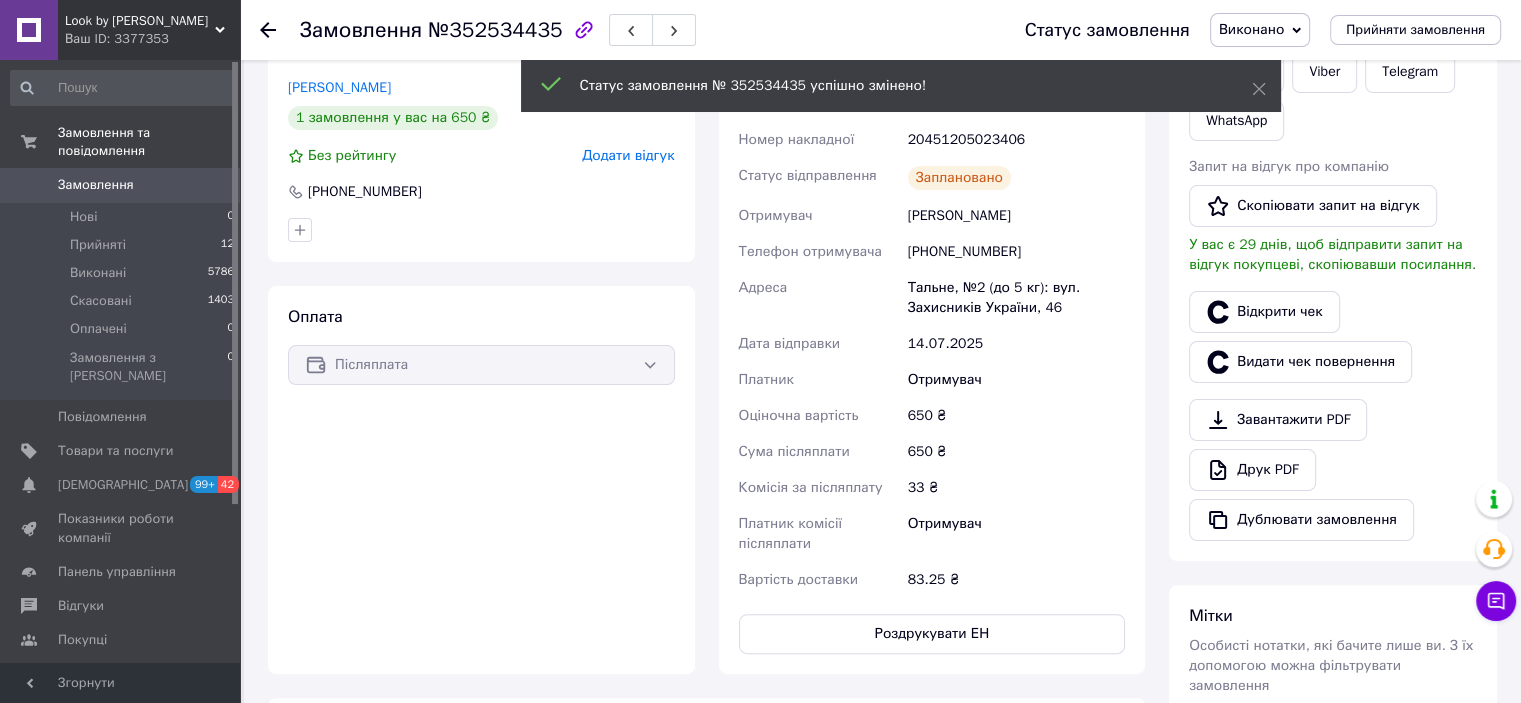 click on "Замовлення" at bounding box center (96, 185) 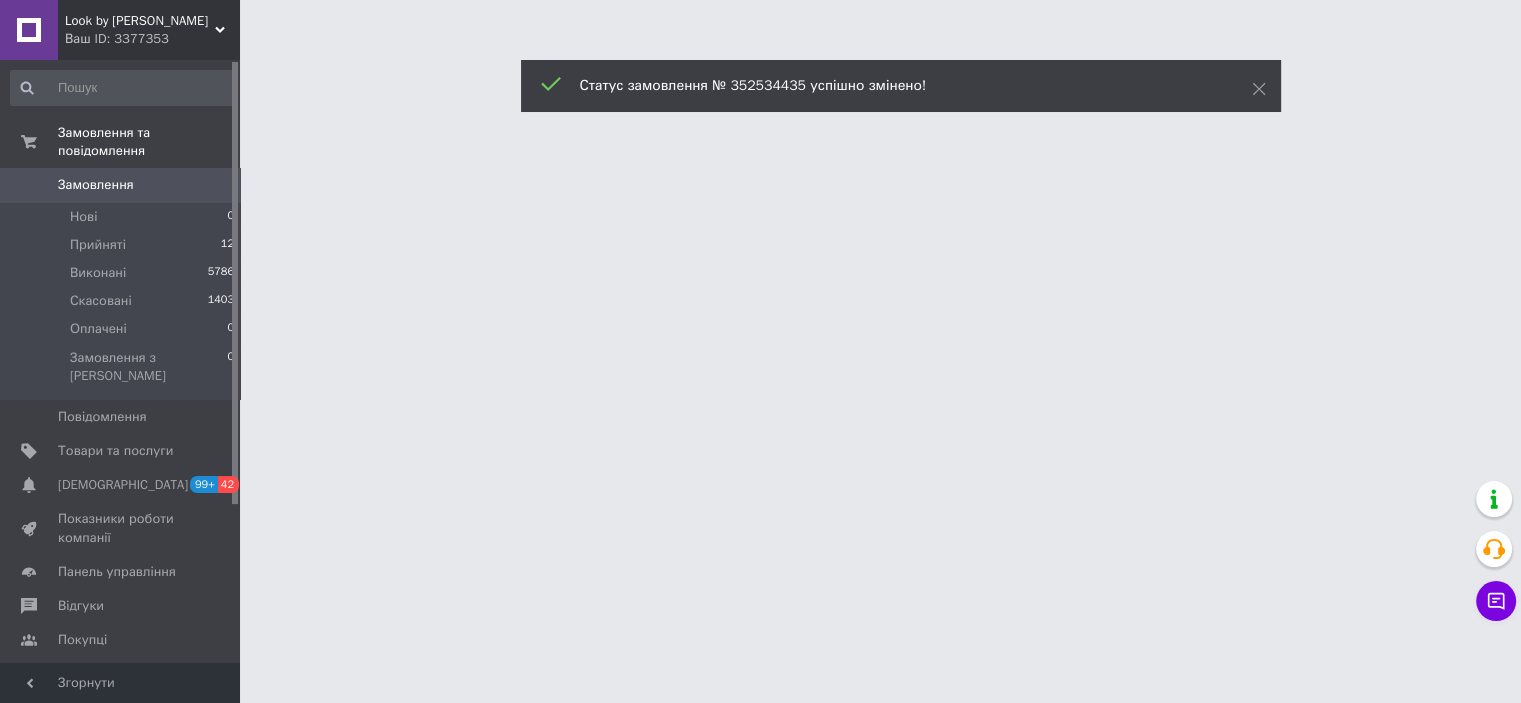 scroll, scrollTop: 0, scrollLeft: 0, axis: both 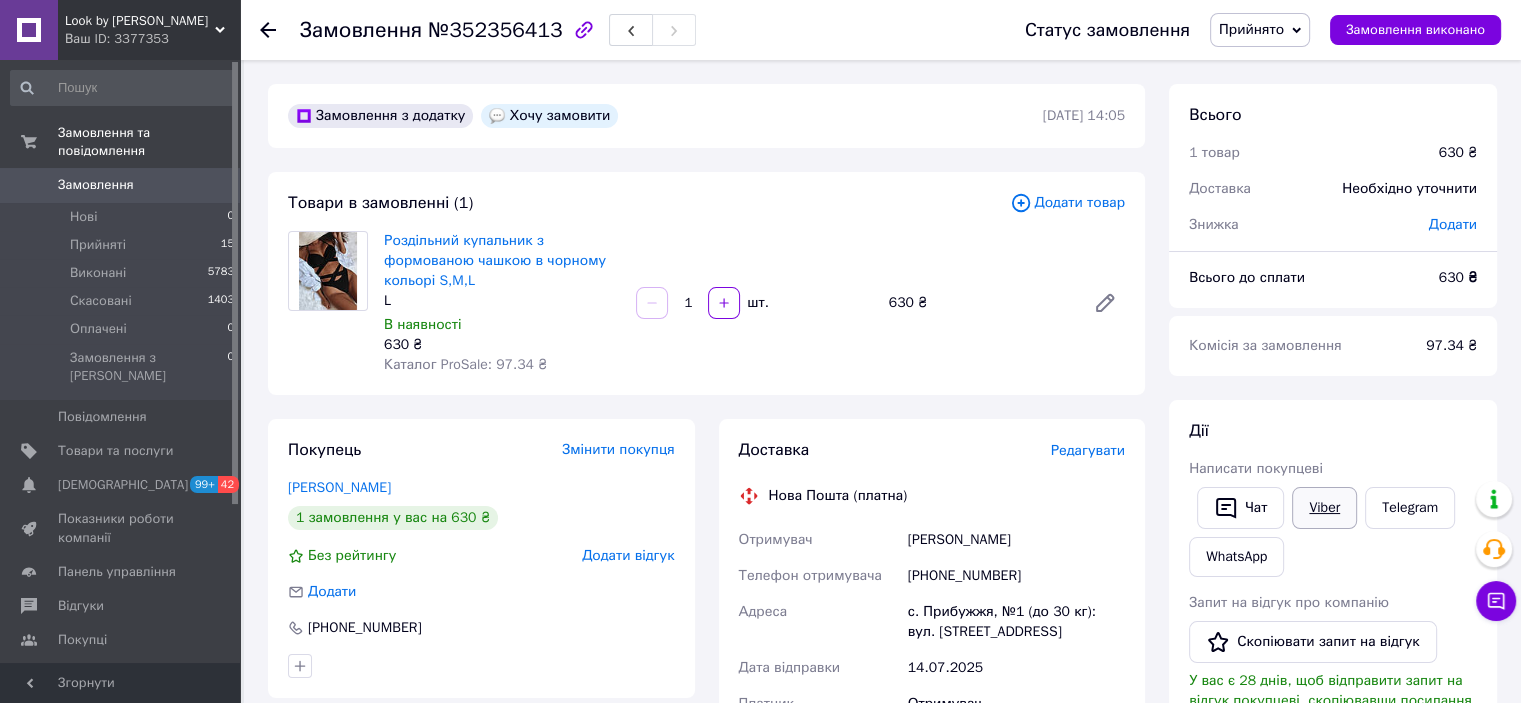 click on "Viber" at bounding box center [1324, 508] 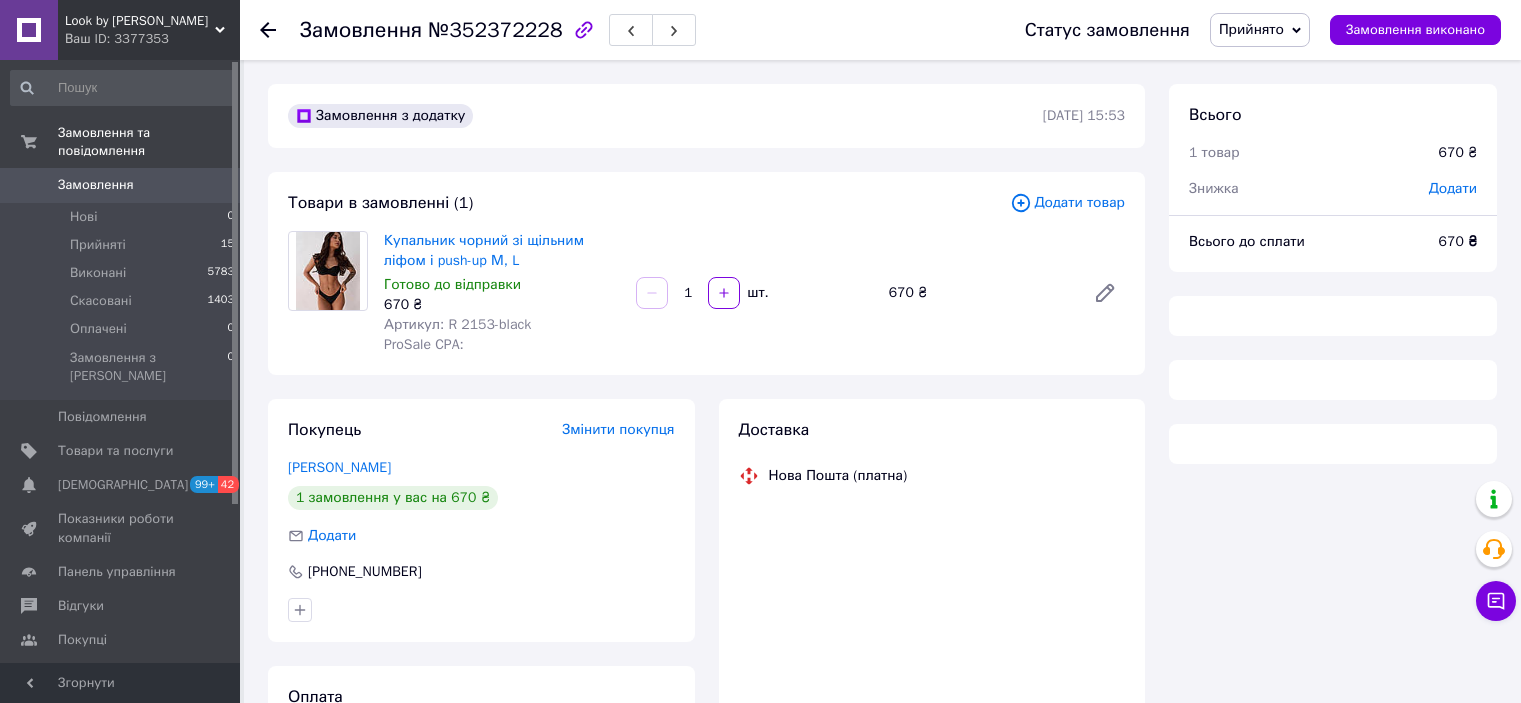 scroll, scrollTop: 0, scrollLeft: 0, axis: both 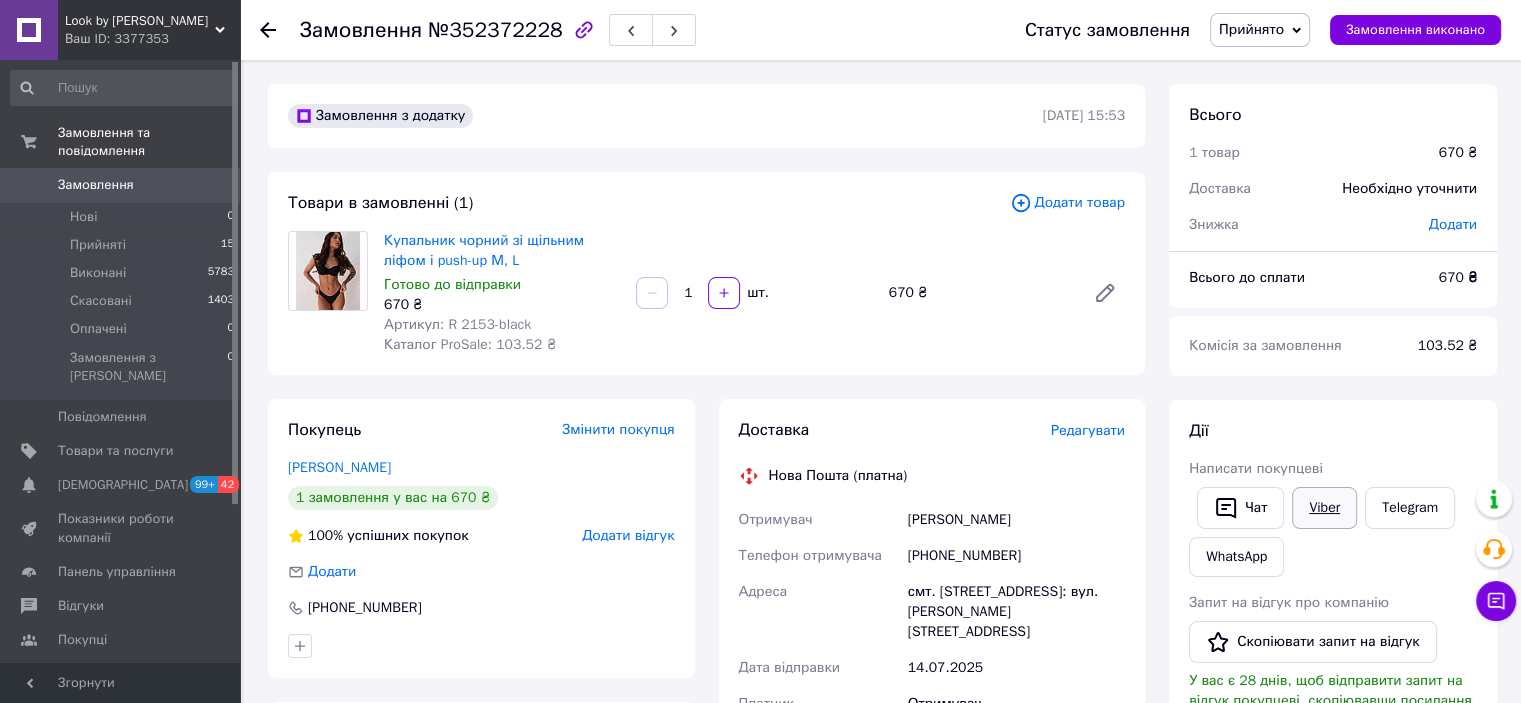 click on "Viber" at bounding box center (1324, 508) 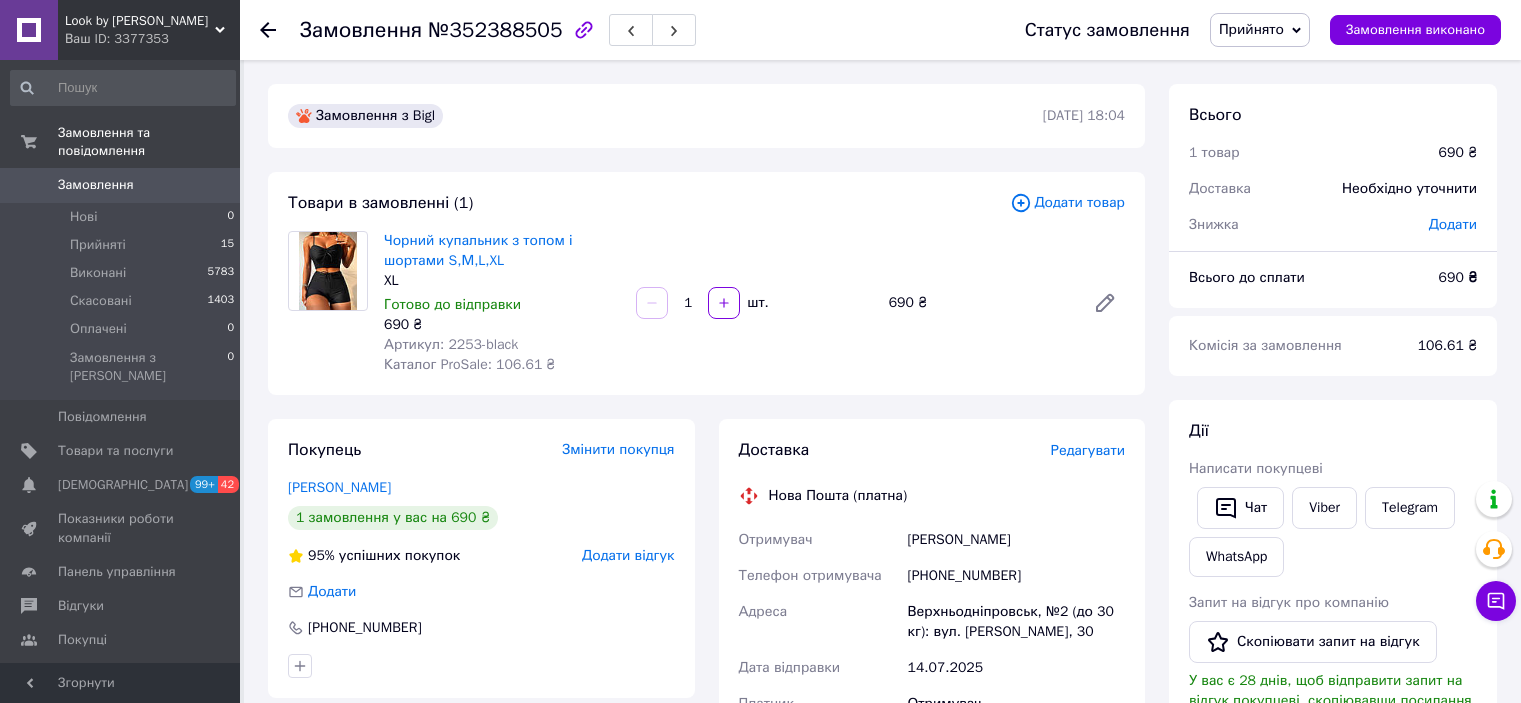 scroll, scrollTop: 0, scrollLeft: 0, axis: both 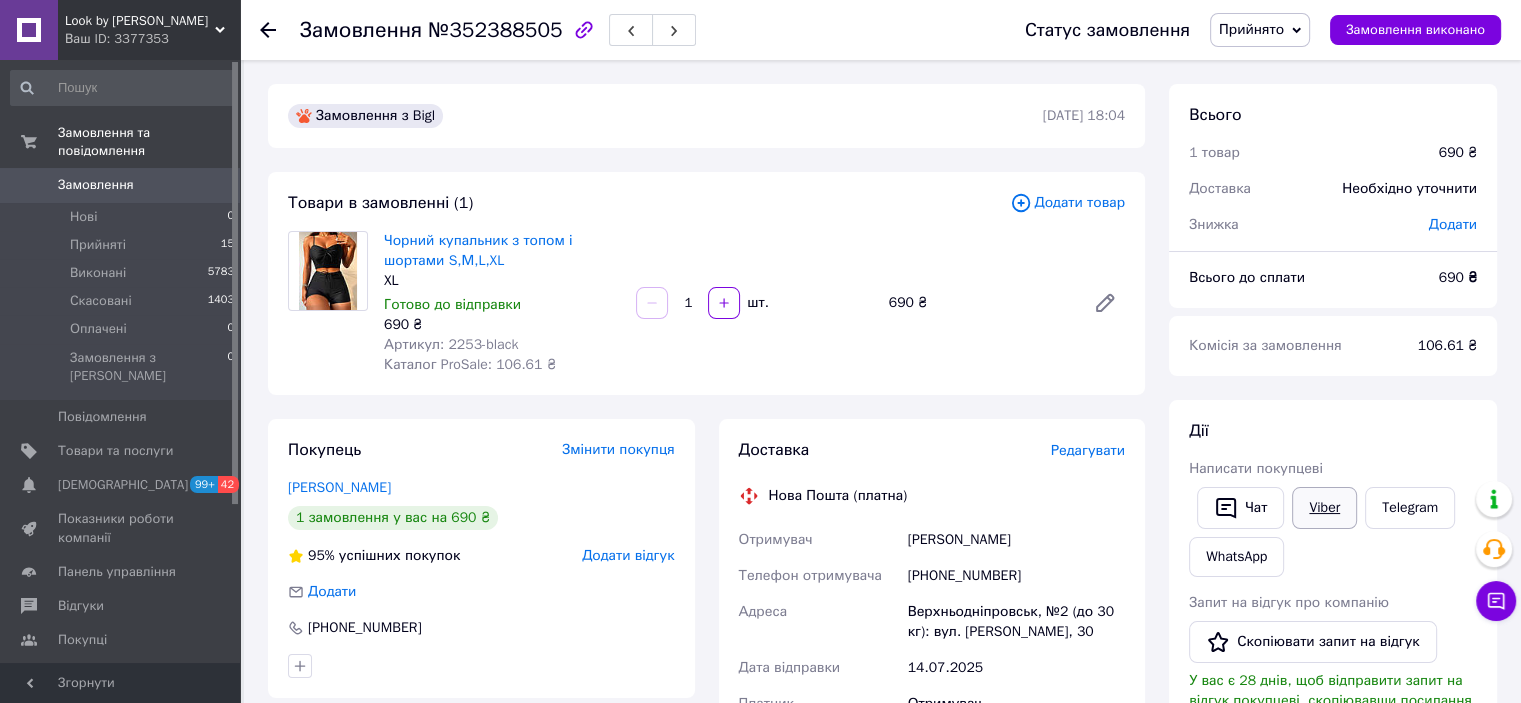 click on "Viber" at bounding box center [1324, 508] 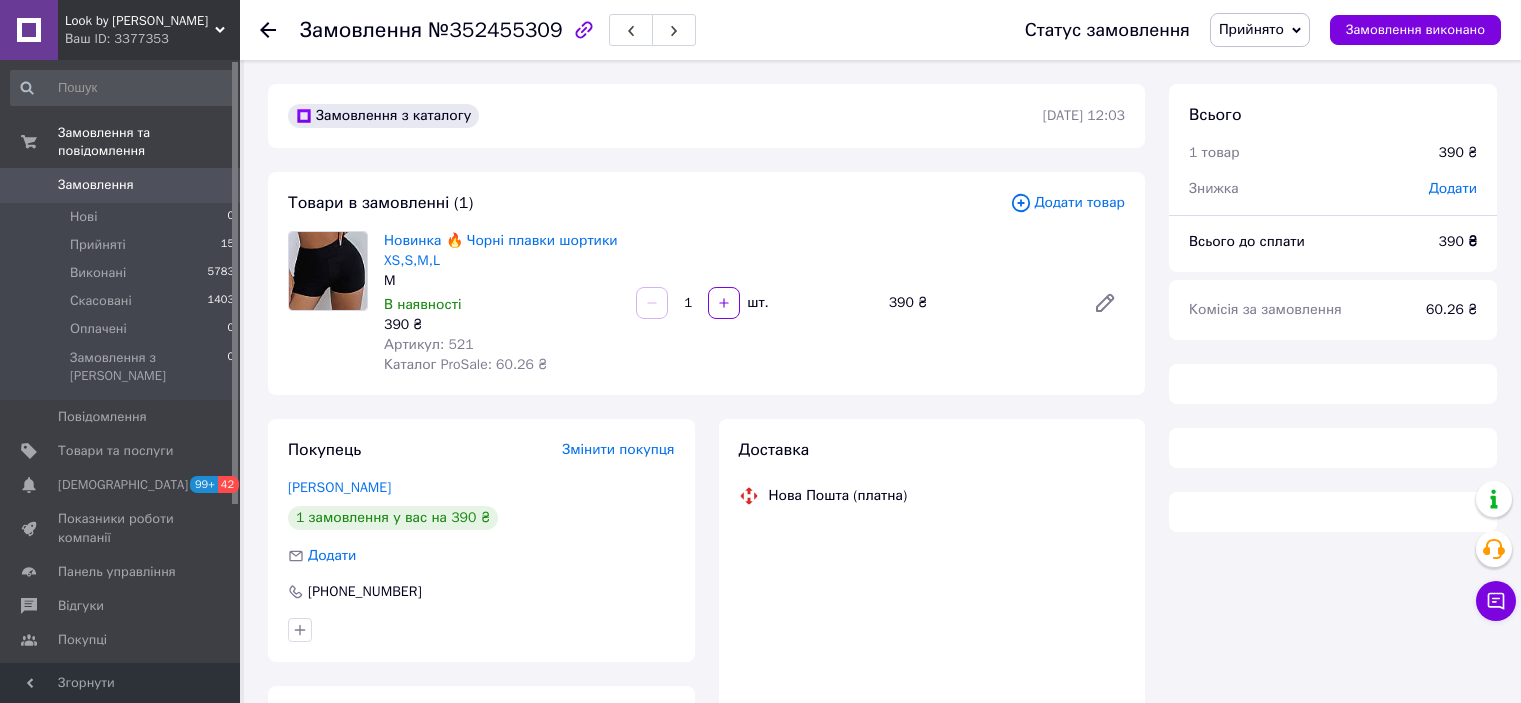 scroll, scrollTop: 0, scrollLeft: 0, axis: both 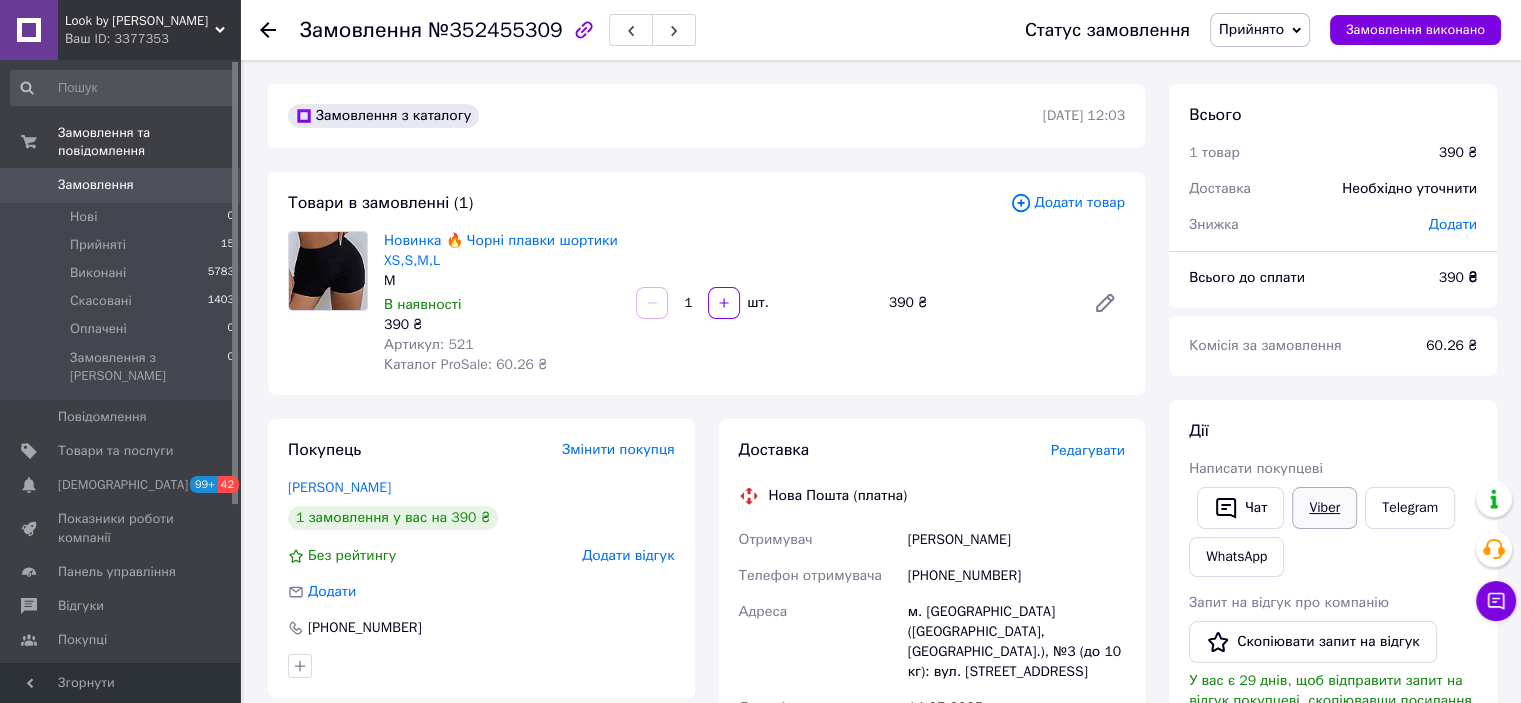 click on "Viber" at bounding box center (1324, 508) 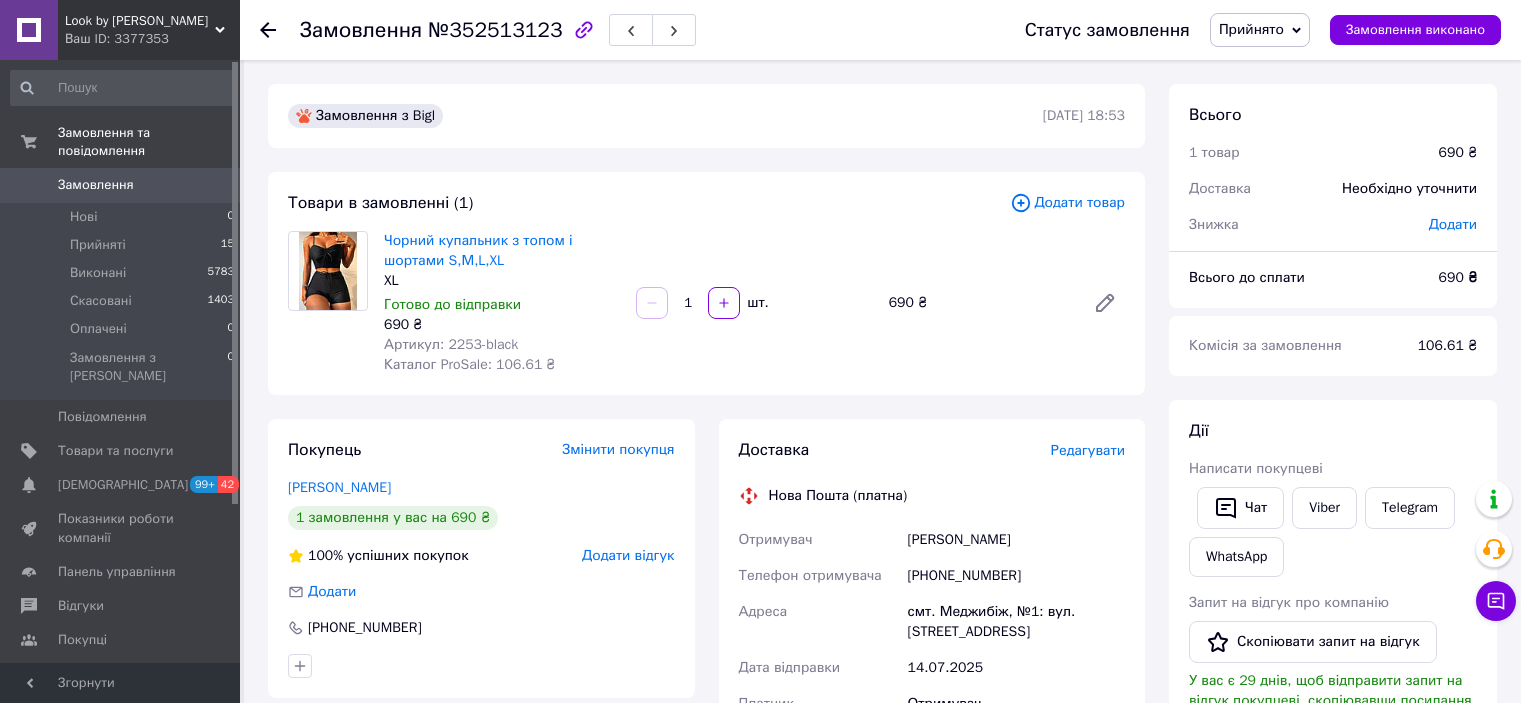 scroll, scrollTop: 0, scrollLeft: 0, axis: both 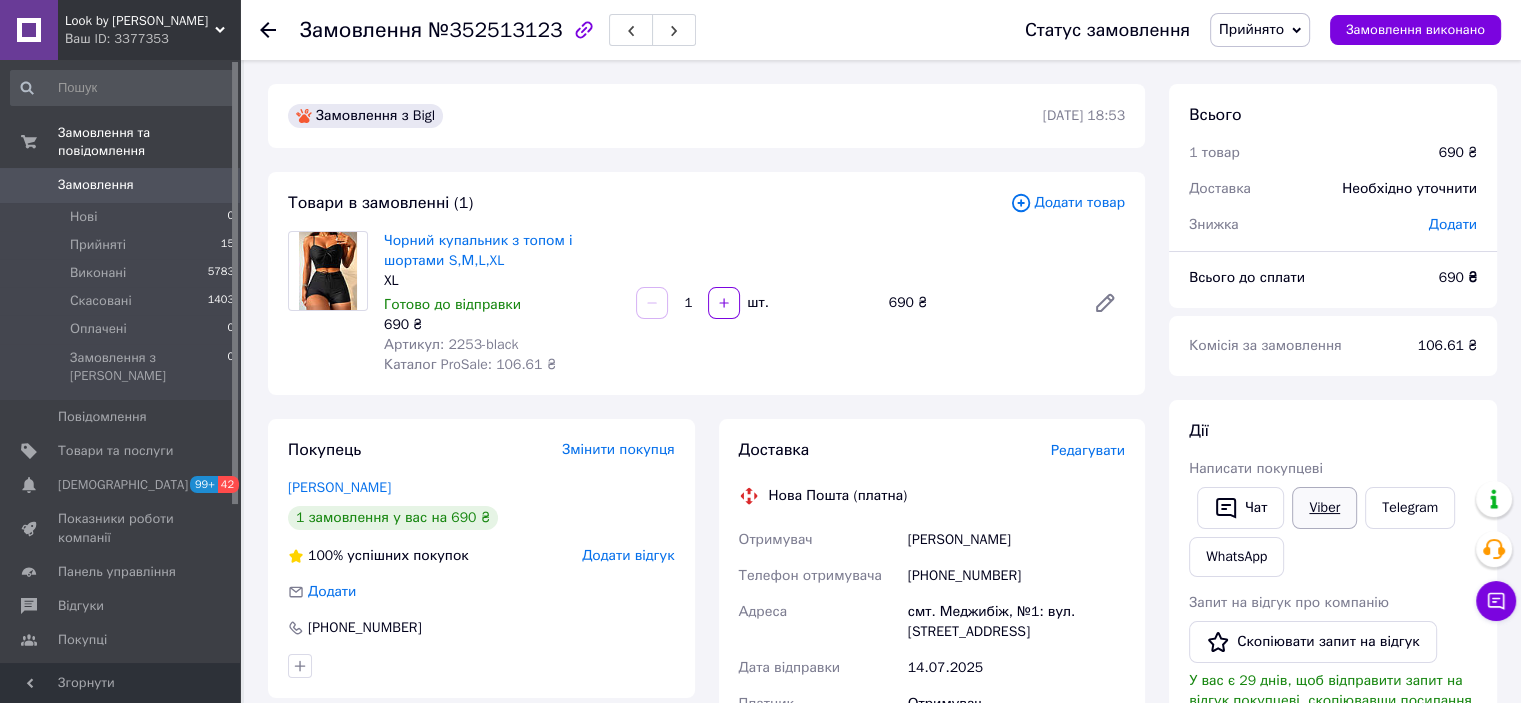 click on "Viber" at bounding box center (1324, 508) 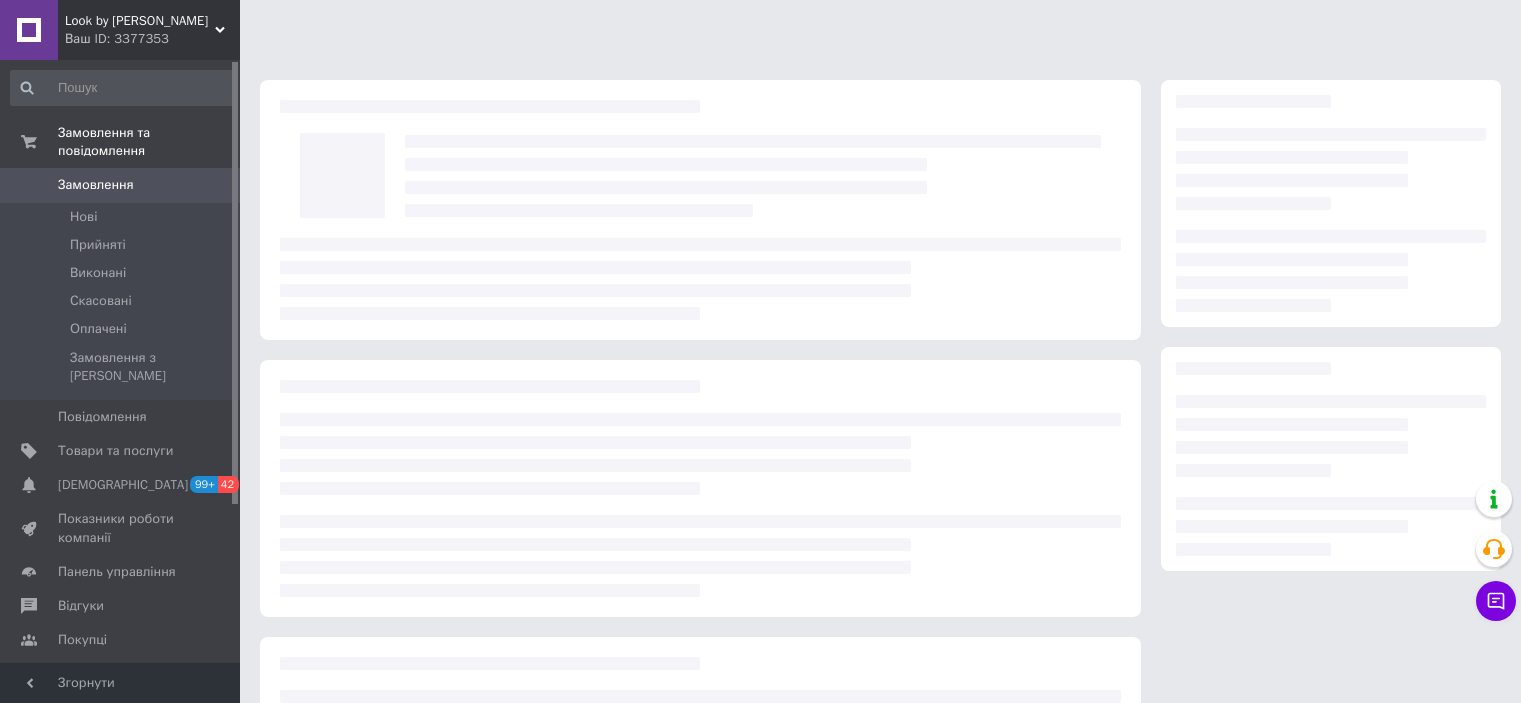 scroll, scrollTop: 0, scrollLeft: 0, axis: both 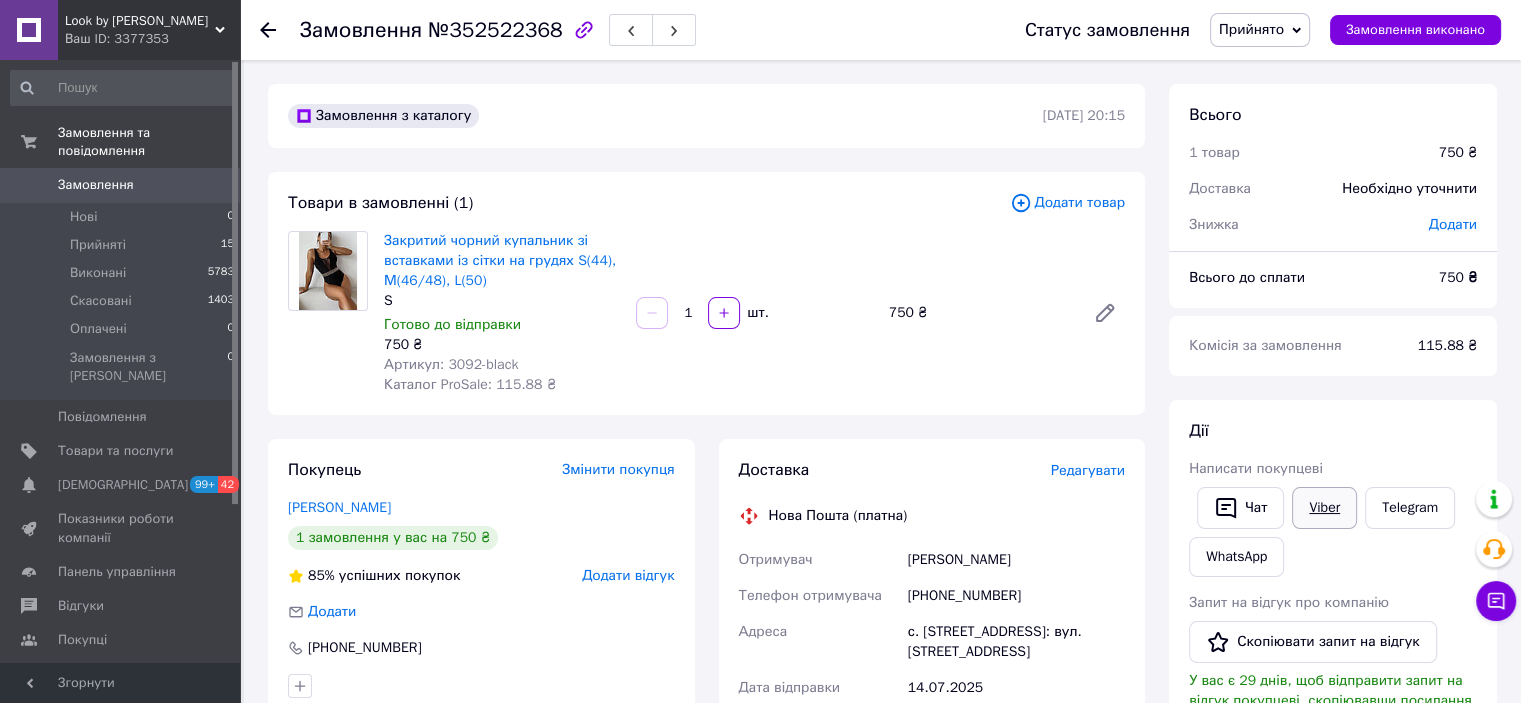 click on "Viber" at bounding box center (1324, 508) 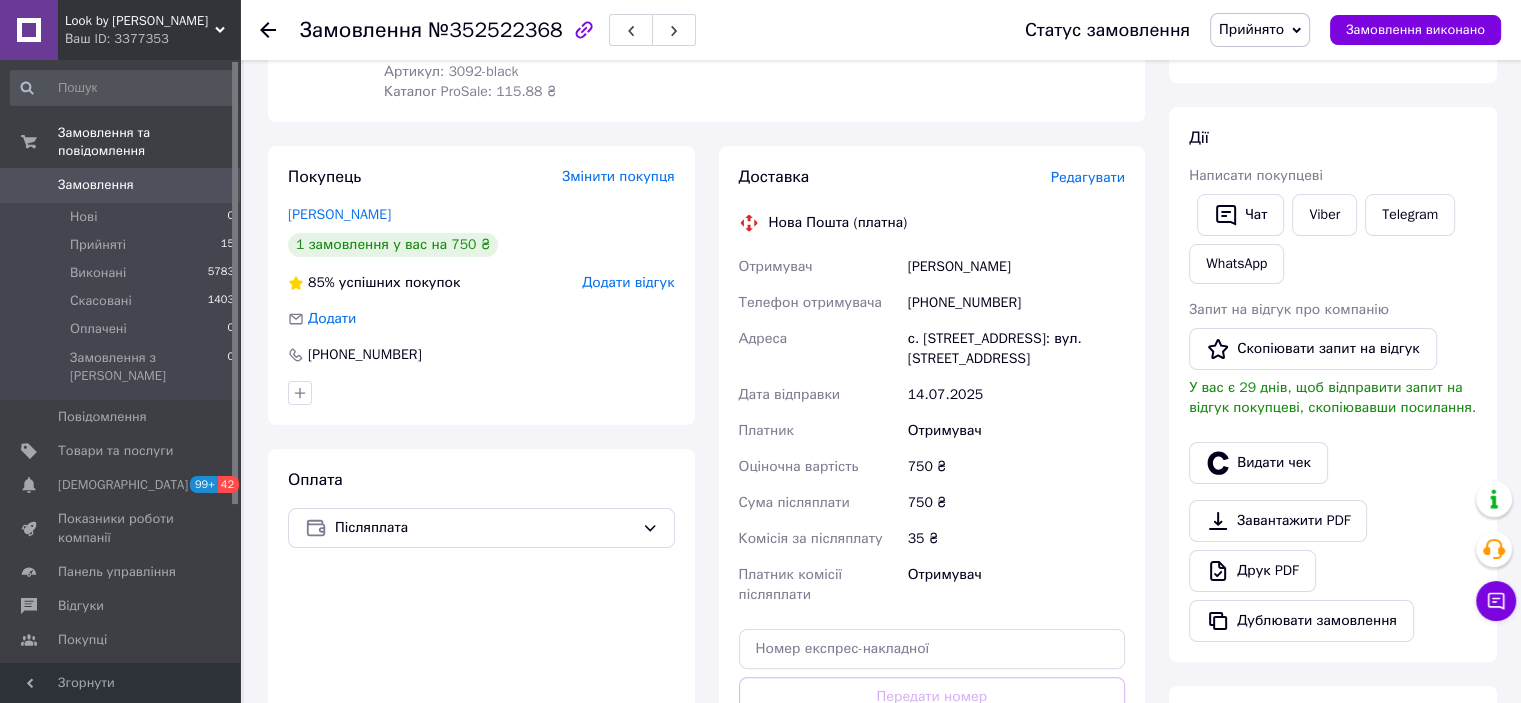 scroll, scrollTop: 300, scrollLeft: 0, axis: vertical 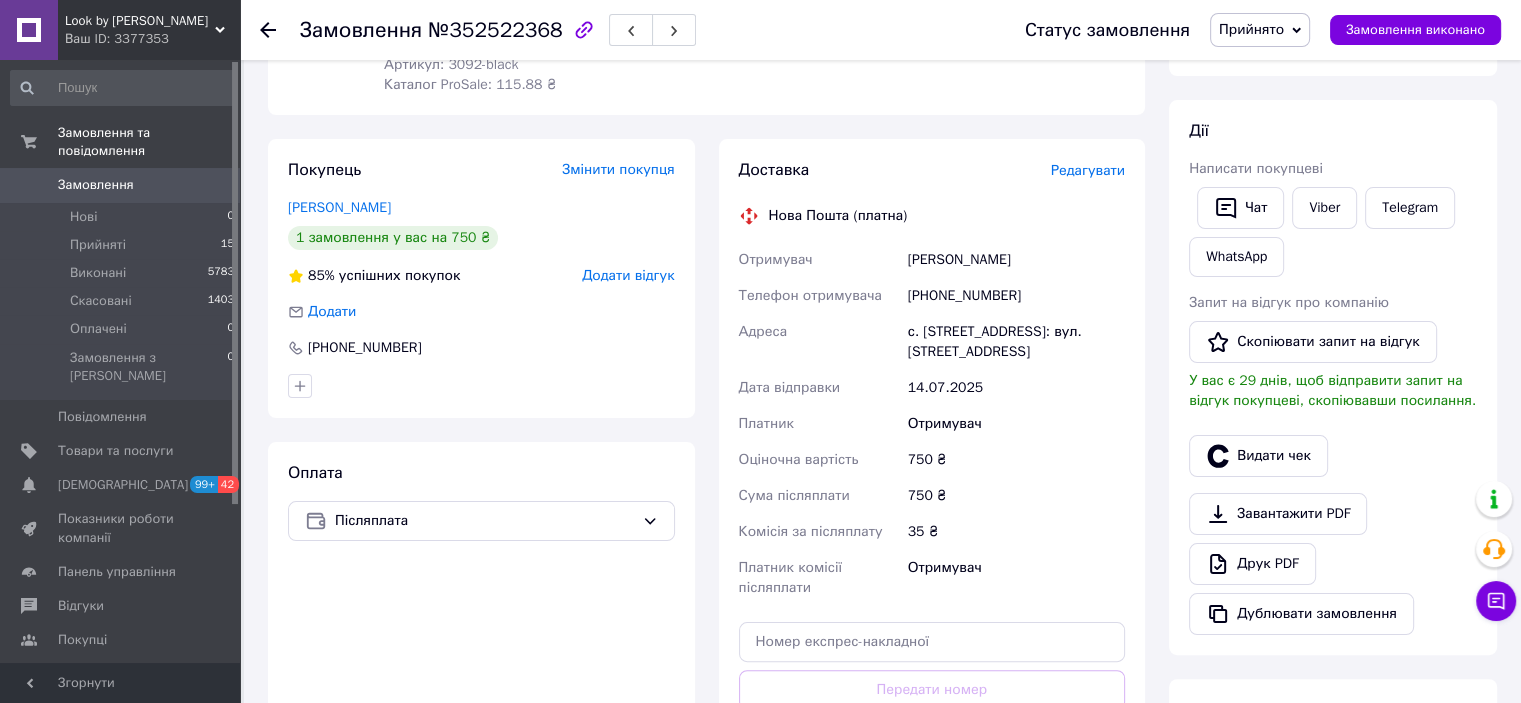 drag, startPoint x: 1059, startPoint y: 255, endPoint x: 900, endPoint y: 270, distance: 159.70598 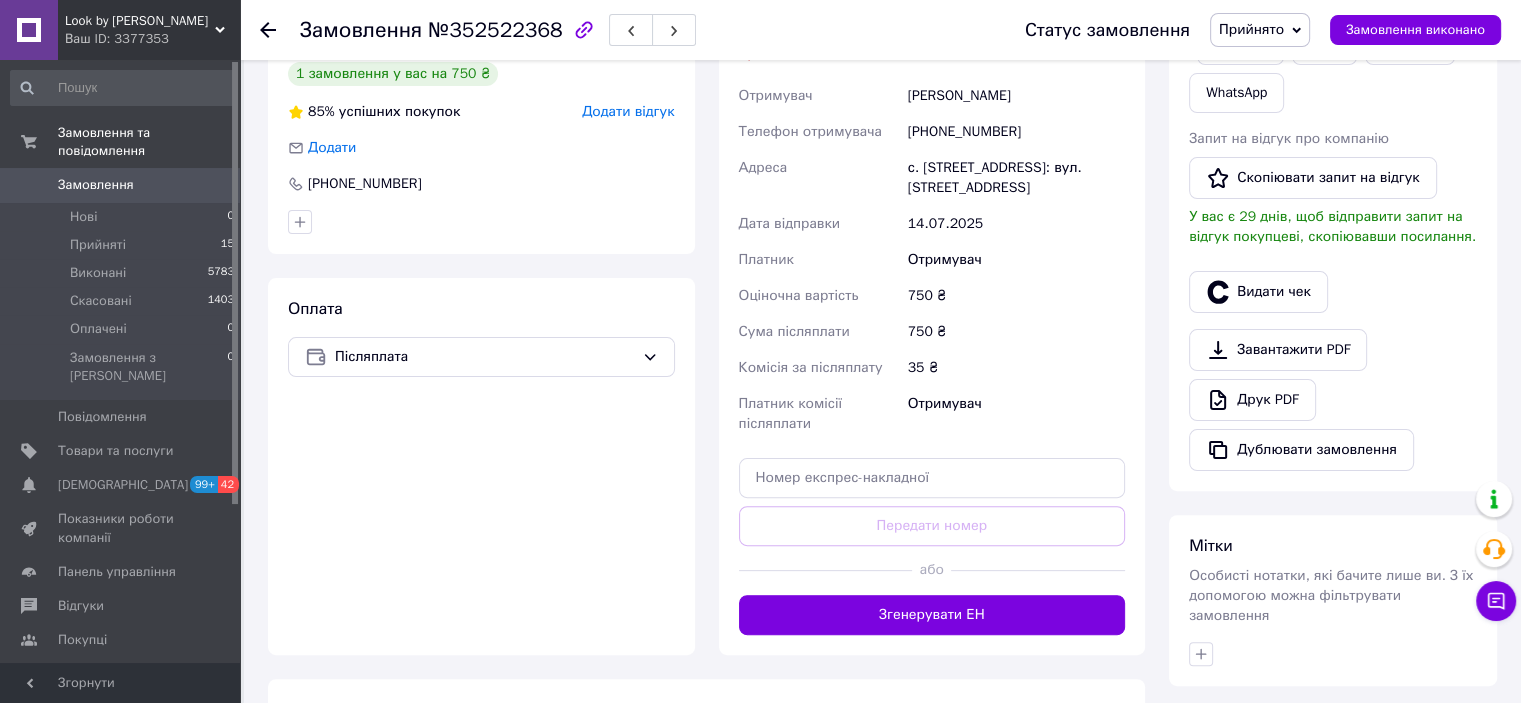 scroll, scrollTop: 500, scrollLeft: 0, axis: vertical 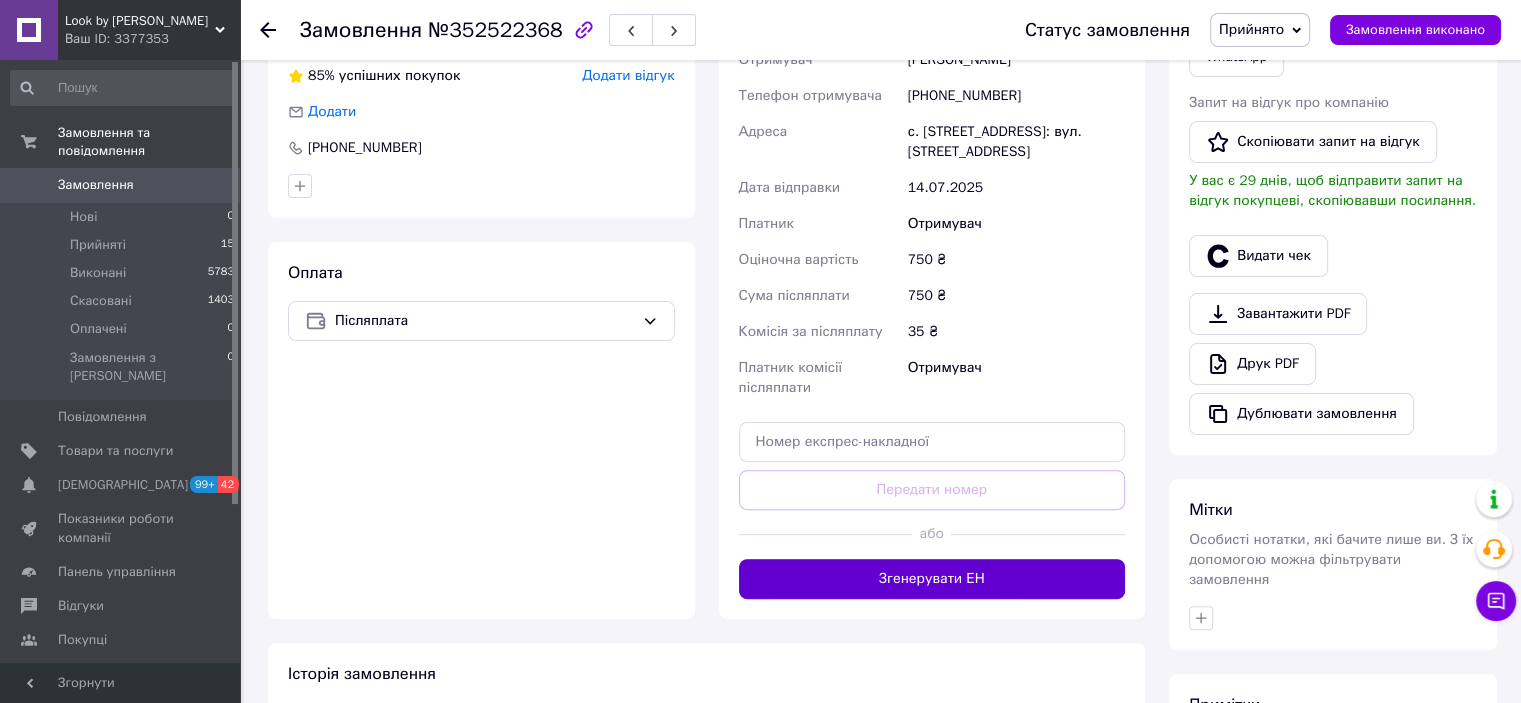 click on "Згенерувати ЕН" at bounding box center (932, 579) 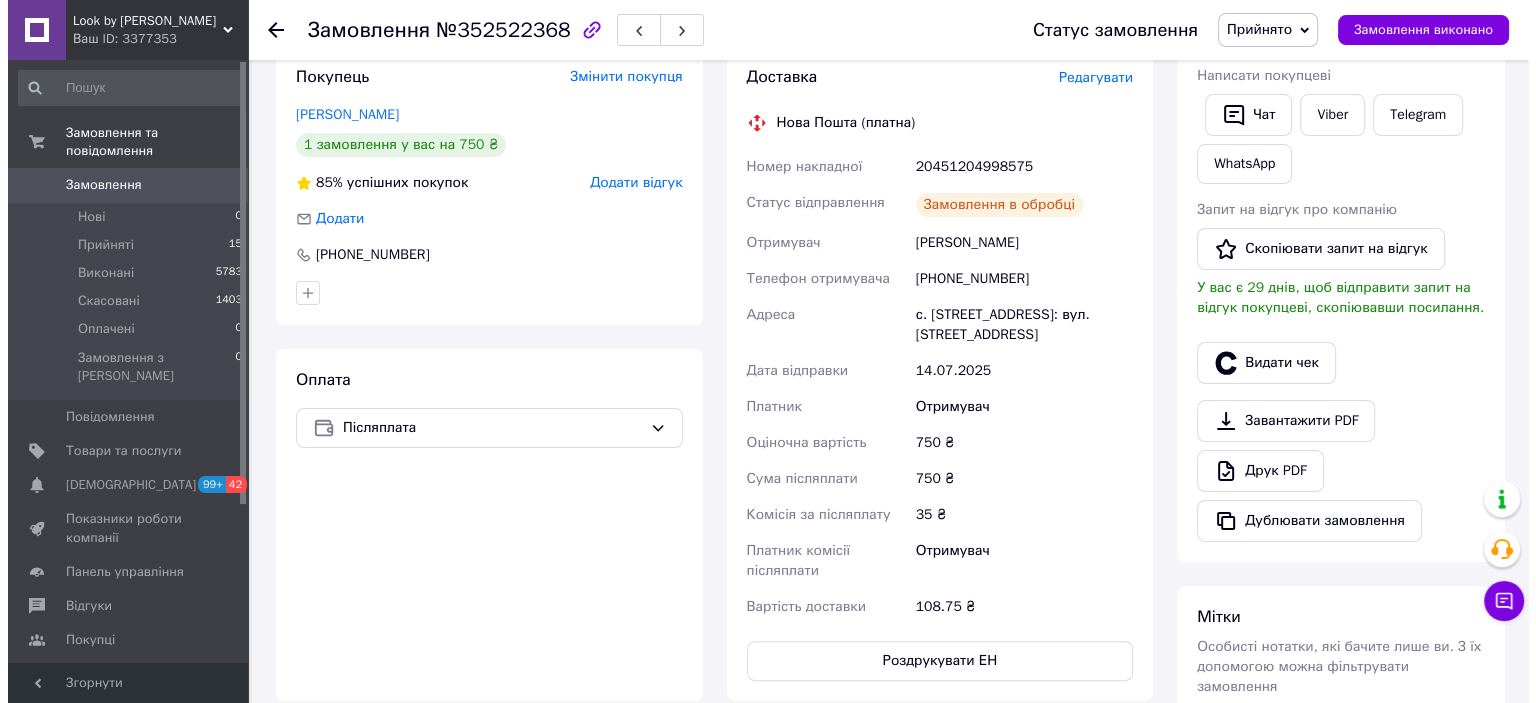 scroll, scrollTop: 300, scrollLeft: 0, axis: vertical 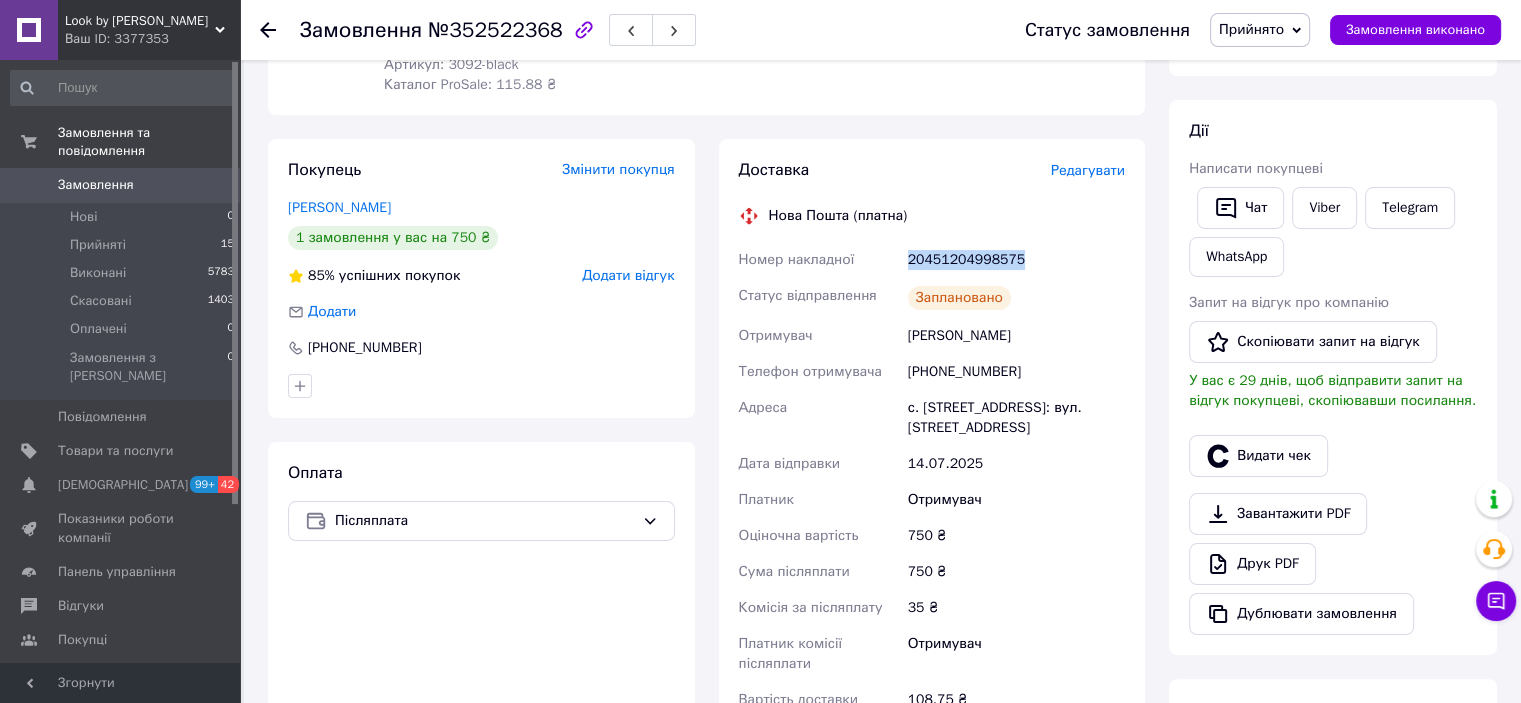 drag, startPoint x: 1026, startPoint y: 255, endPoint x: 883, endPoint y: 247, distance: 143.2236 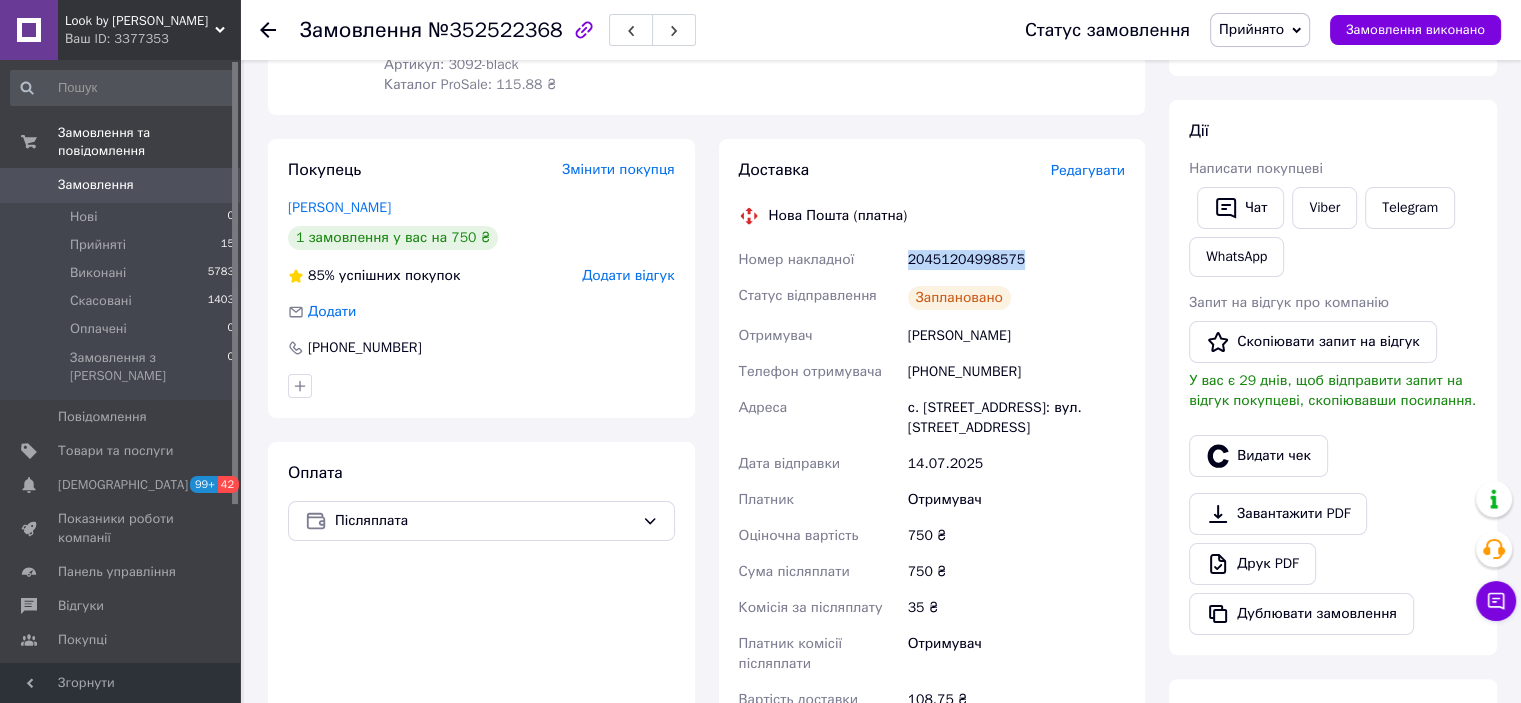 copy on "Номер накладної 20451204998575" 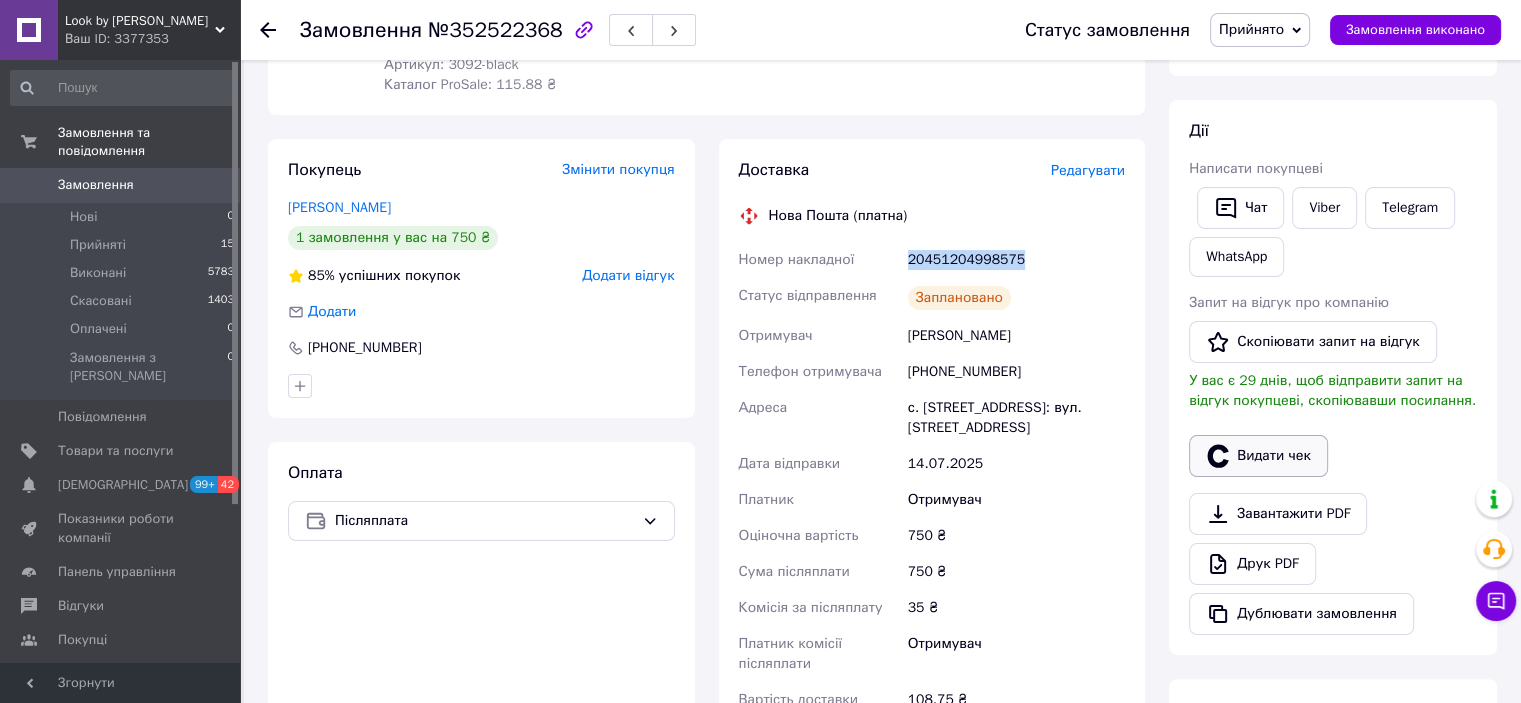 click on "Видати чек" at bounding box center (1258, 456) 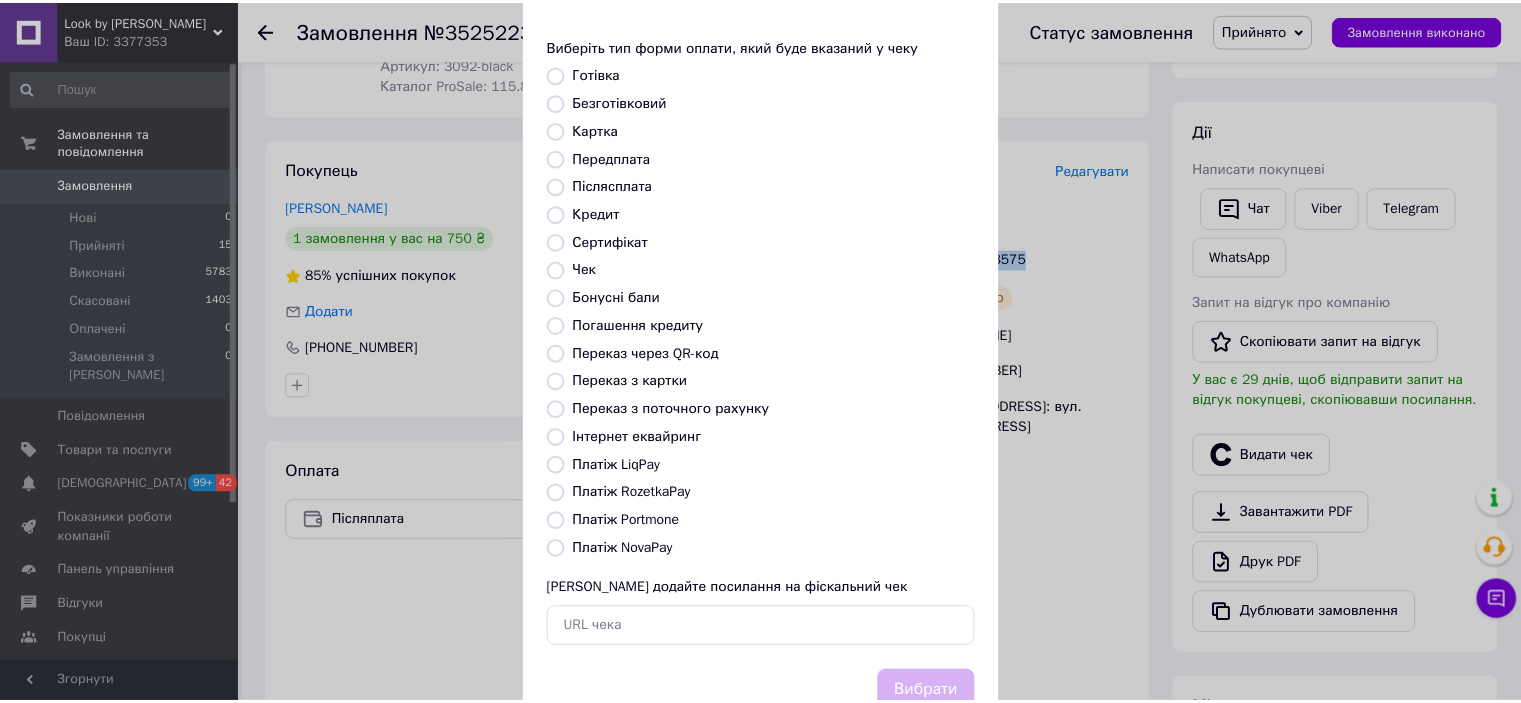scroll, scrollTop: 155, scrollLeft: 0, axis: vertical 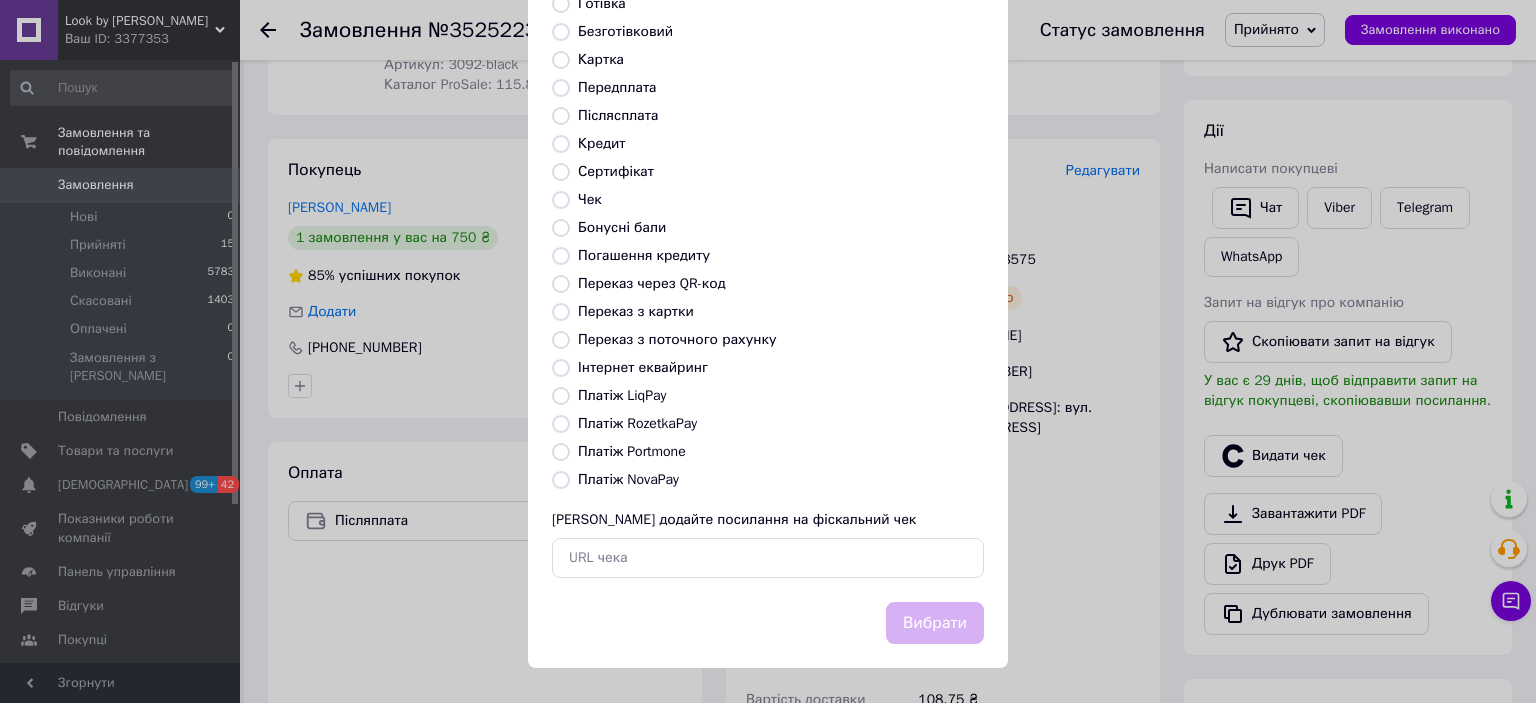 click on "Платіж NovaPay" at bounding box center [628, 479] 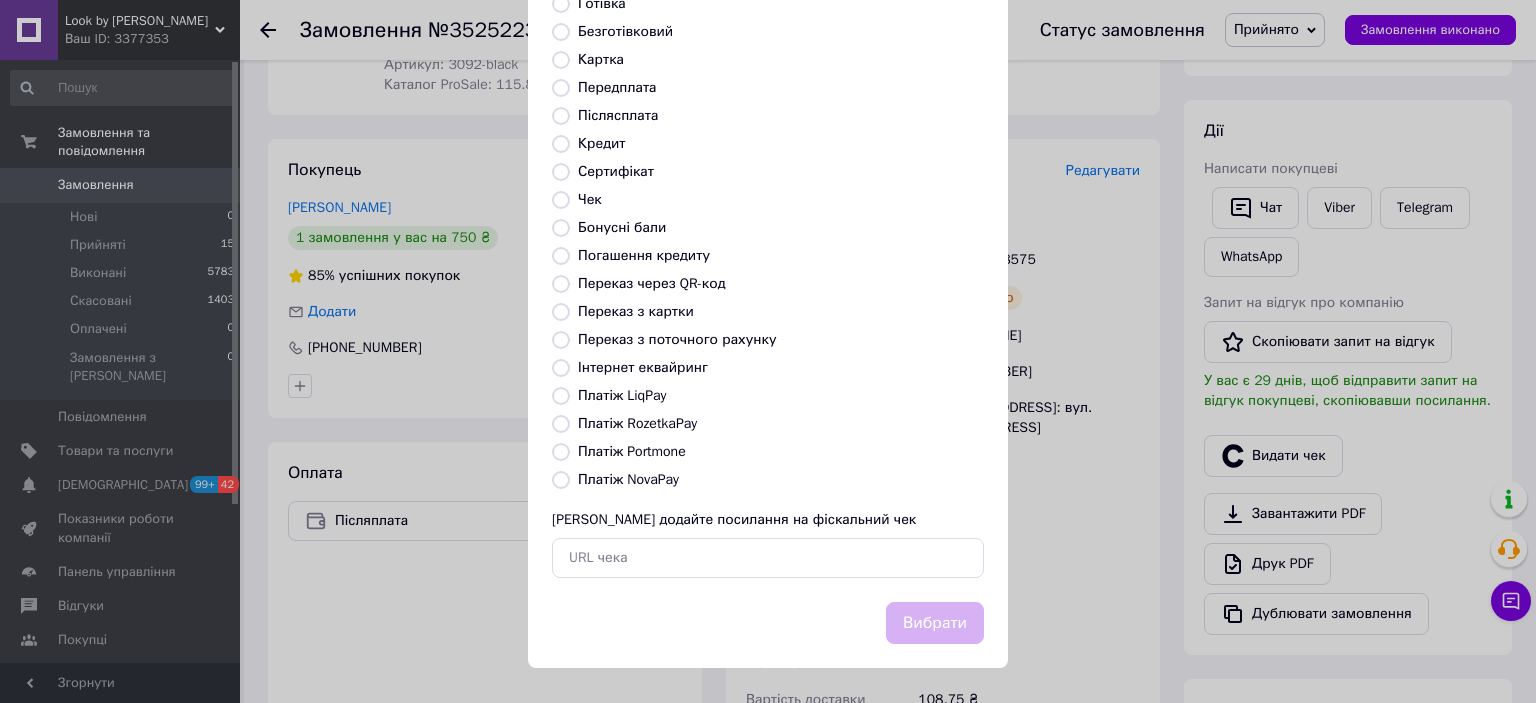 radio on "true" 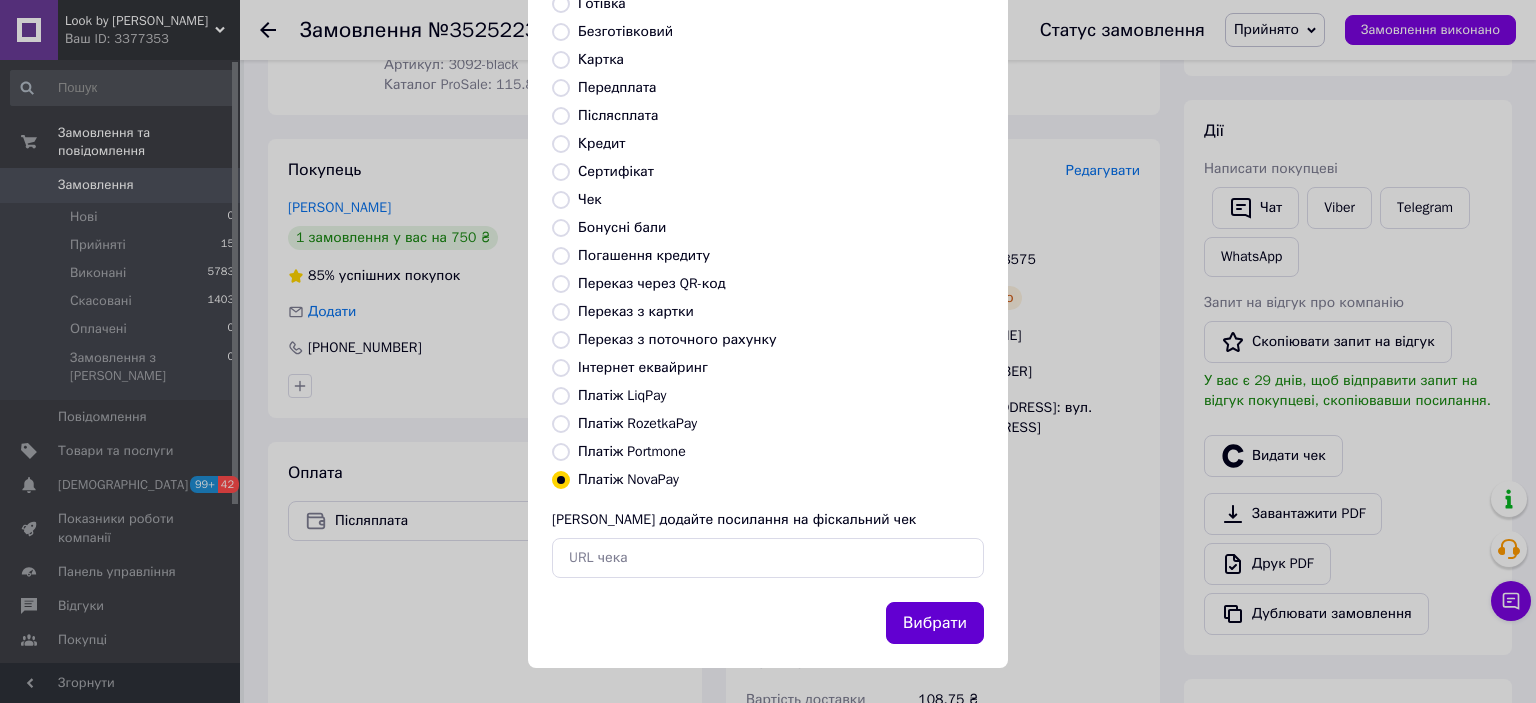 click on "Вибрати" at bounding box center (935, 623) 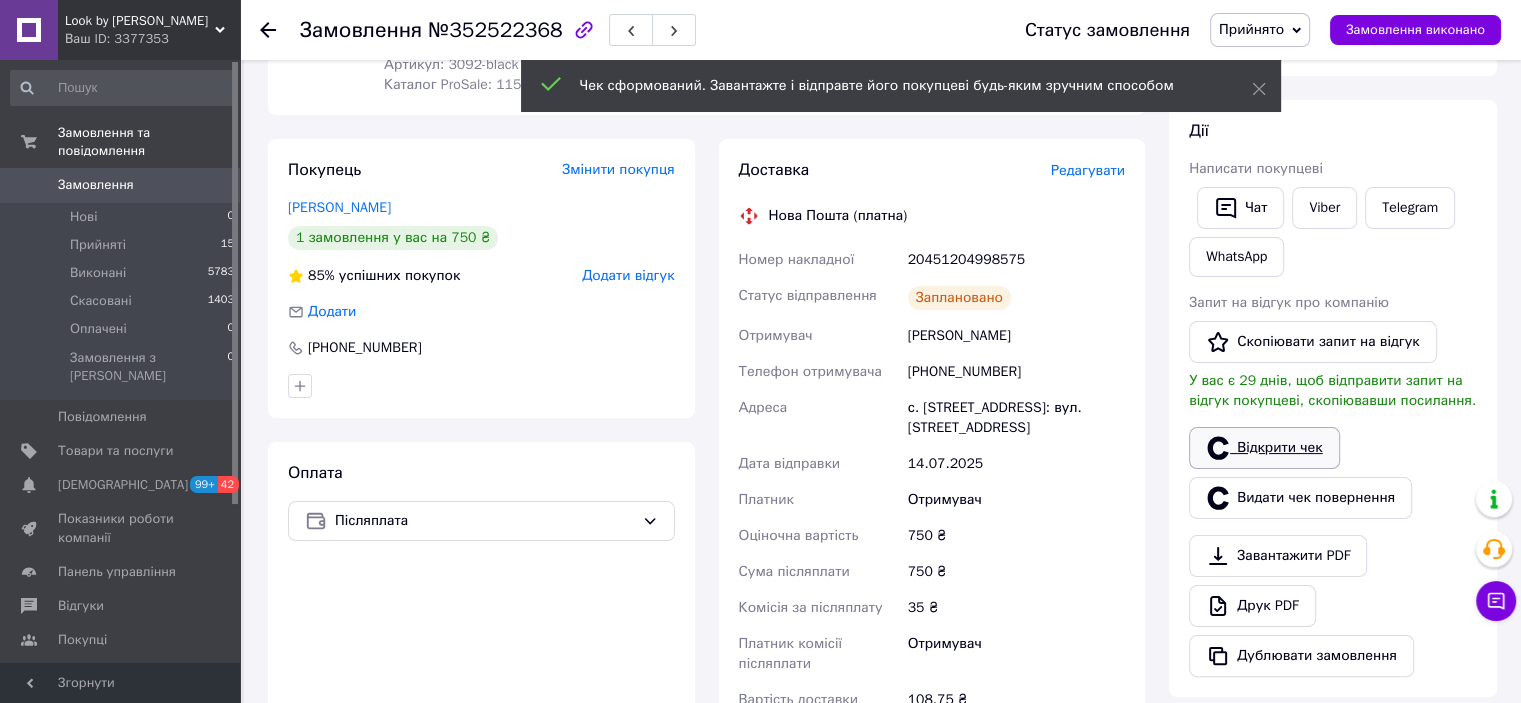 click on "Відкрити чек" at bounding box center (1264, 448) 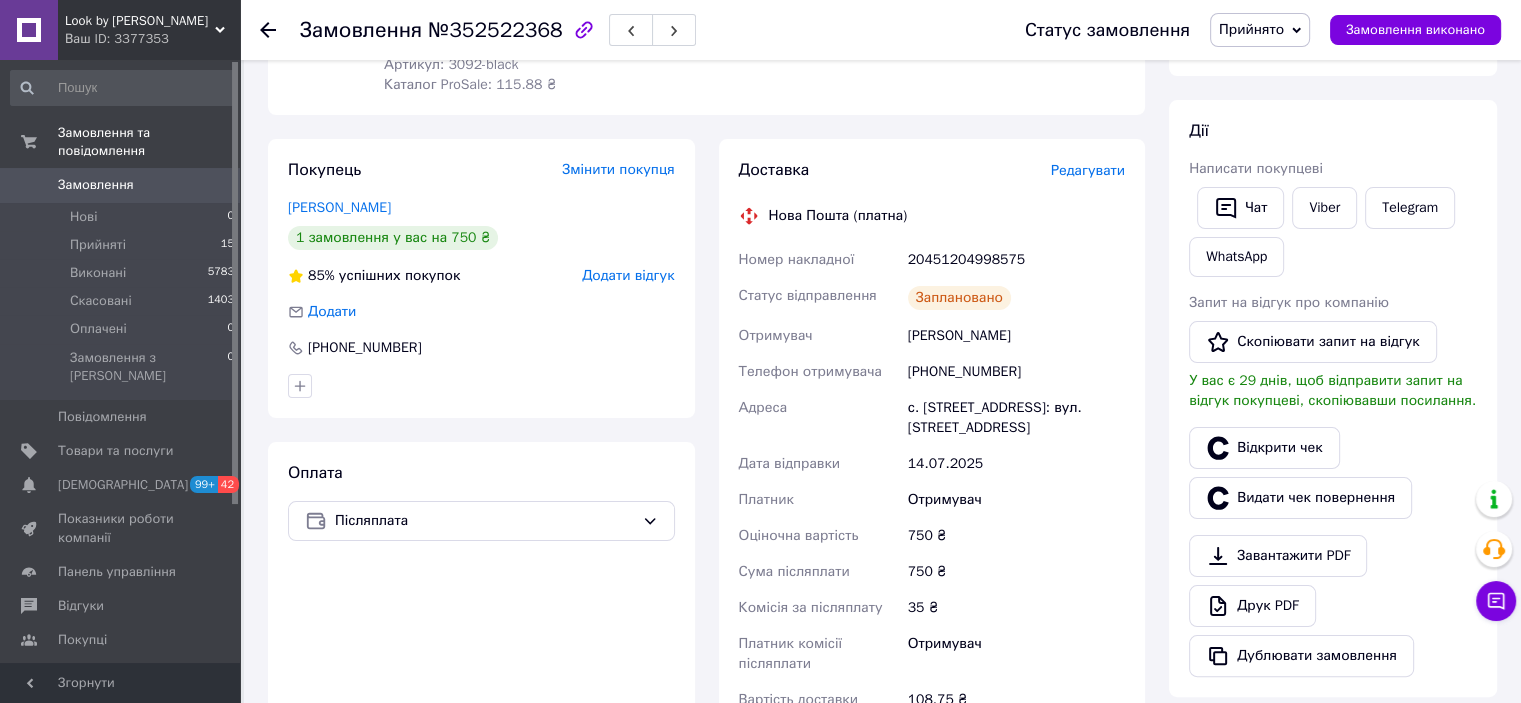 click on "Прийнято" at bounding box center (1251, 29) 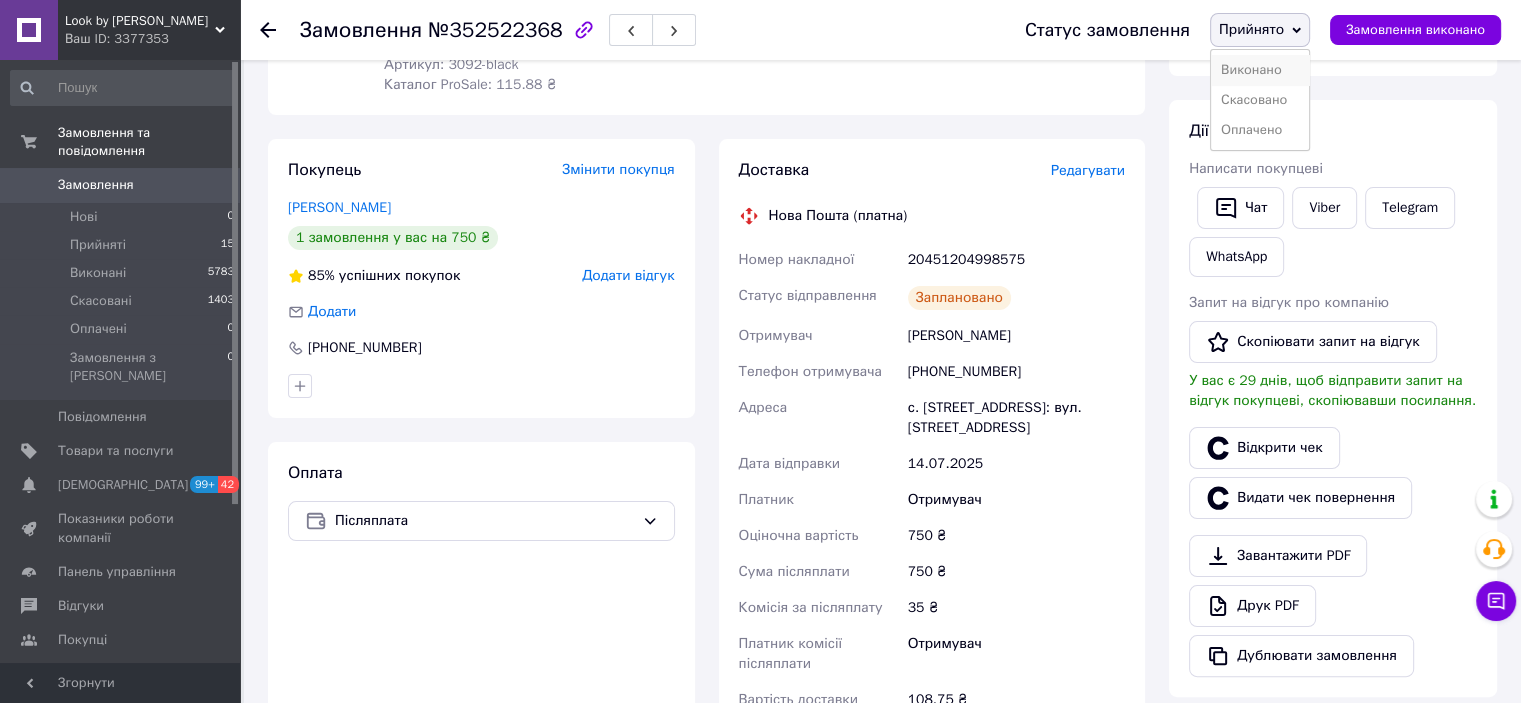 click on "Виконано" at bounding box center (1260, 70) 